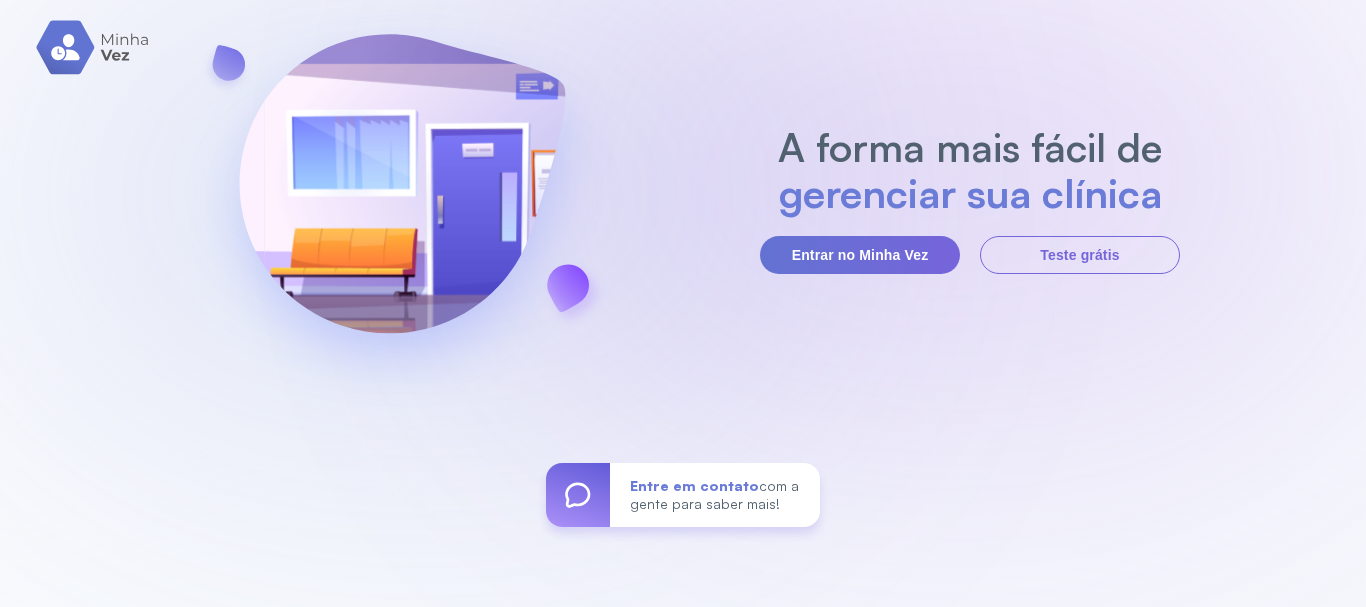 scroll, scrollTop: 0, scrollLeft: 0, axis: both 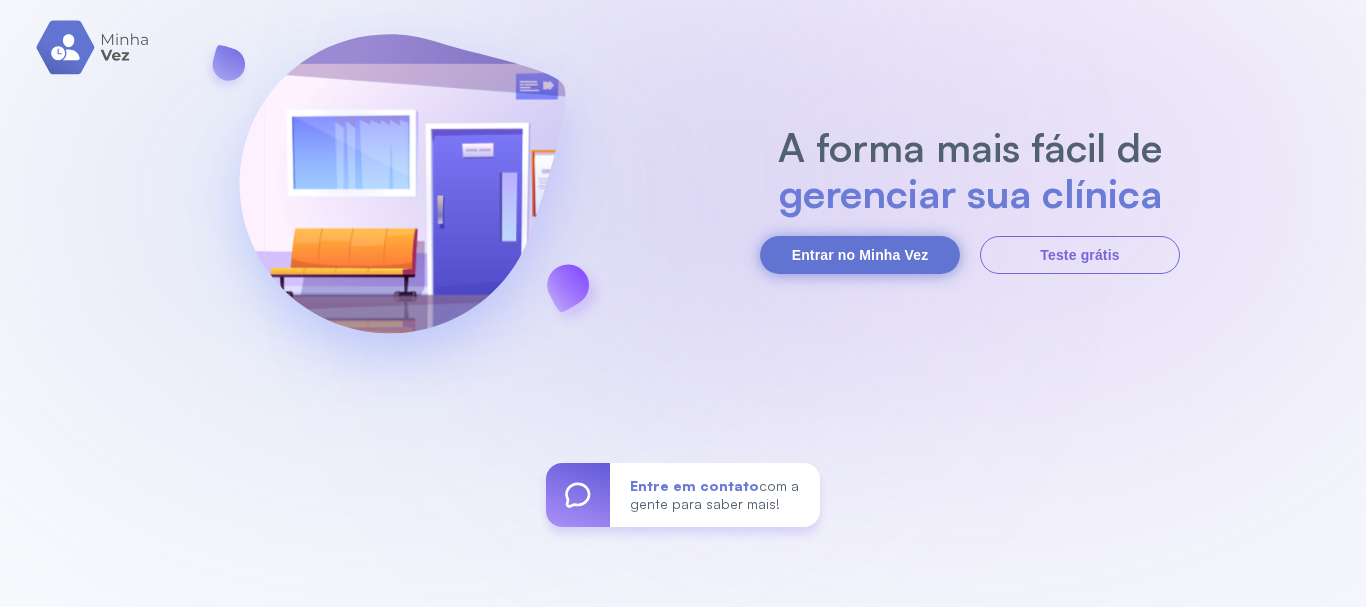 click on "Entrar no Minha Vez" at bounding box center (860, 255) 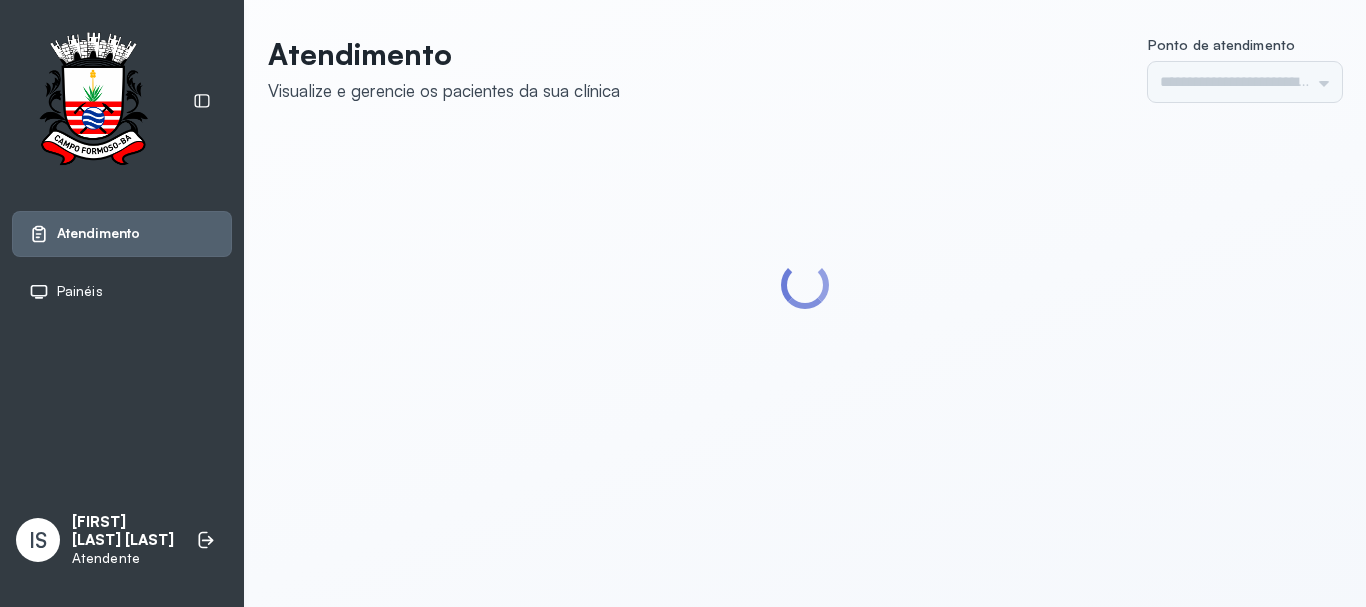 scroll, scrollTop: 0, scrollLeft: 0, axis: both 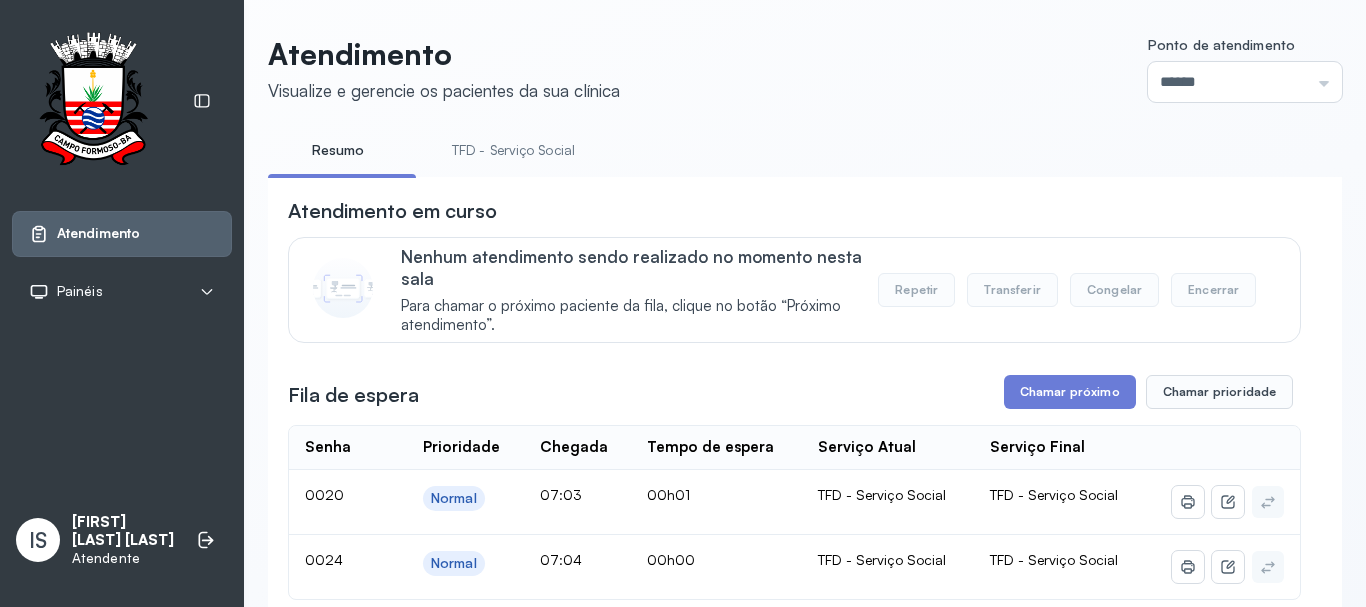 click on "TFD - Serviço Social" at bounding box center [513, 150] 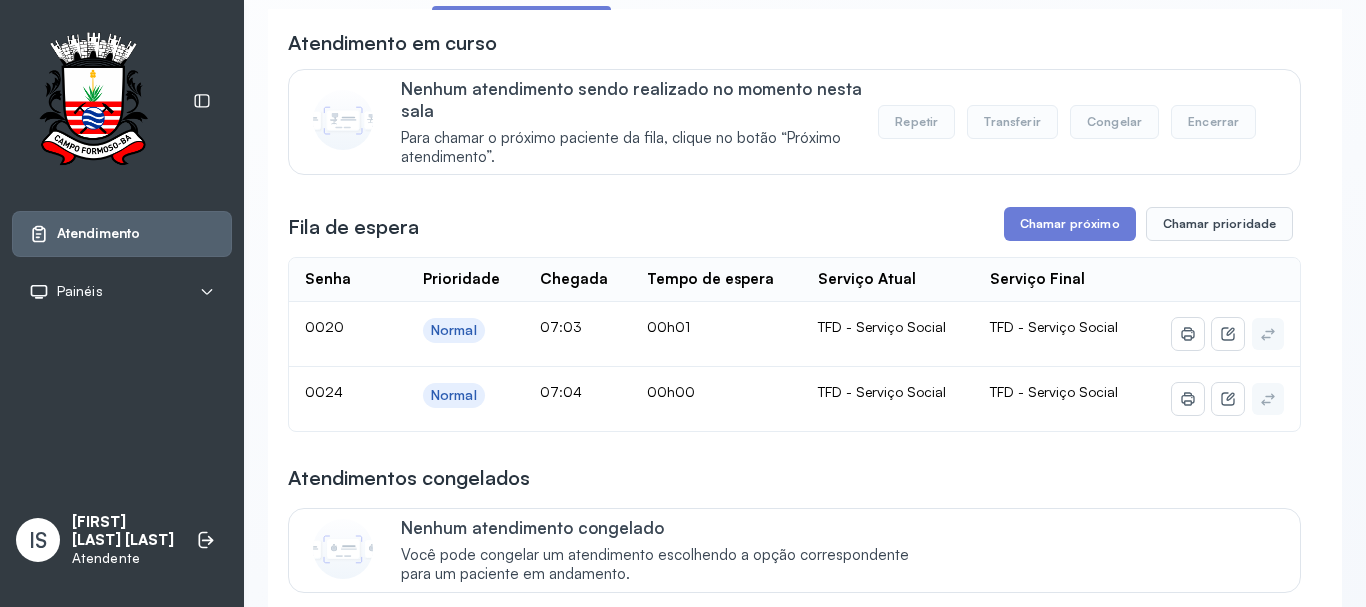 scroll, scrollTop: 200, scrollLeft: 0, axis: vertical 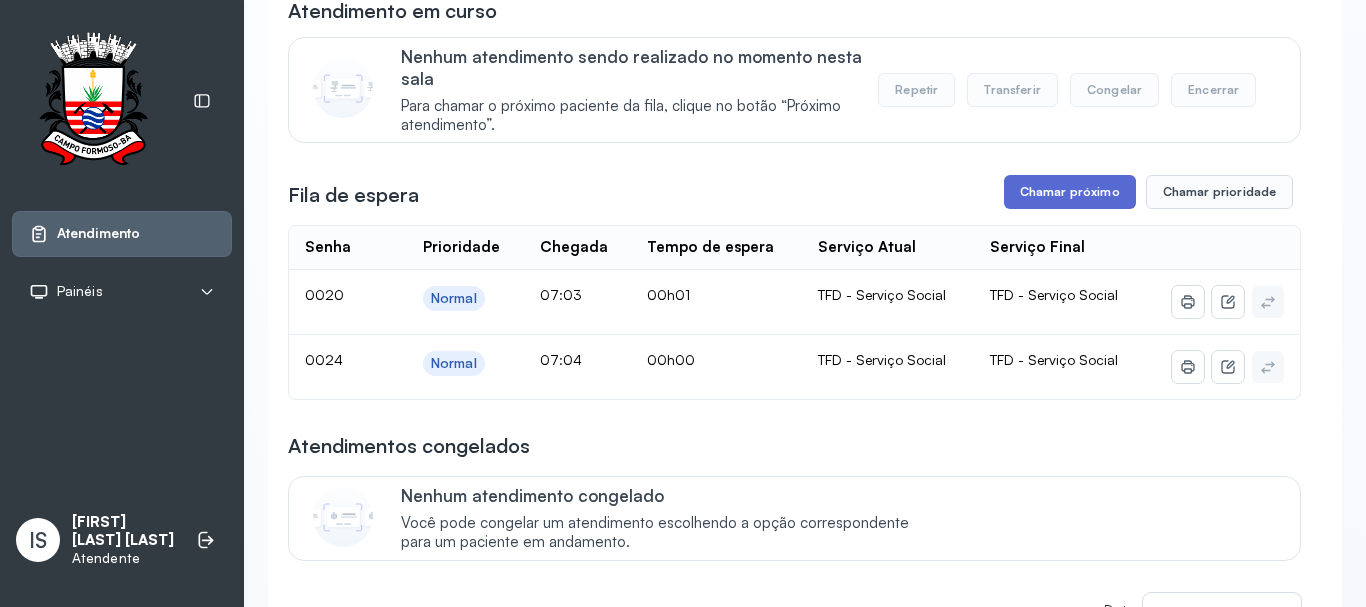 click on "Chamar próximo" at bounding box center (1070, 192) 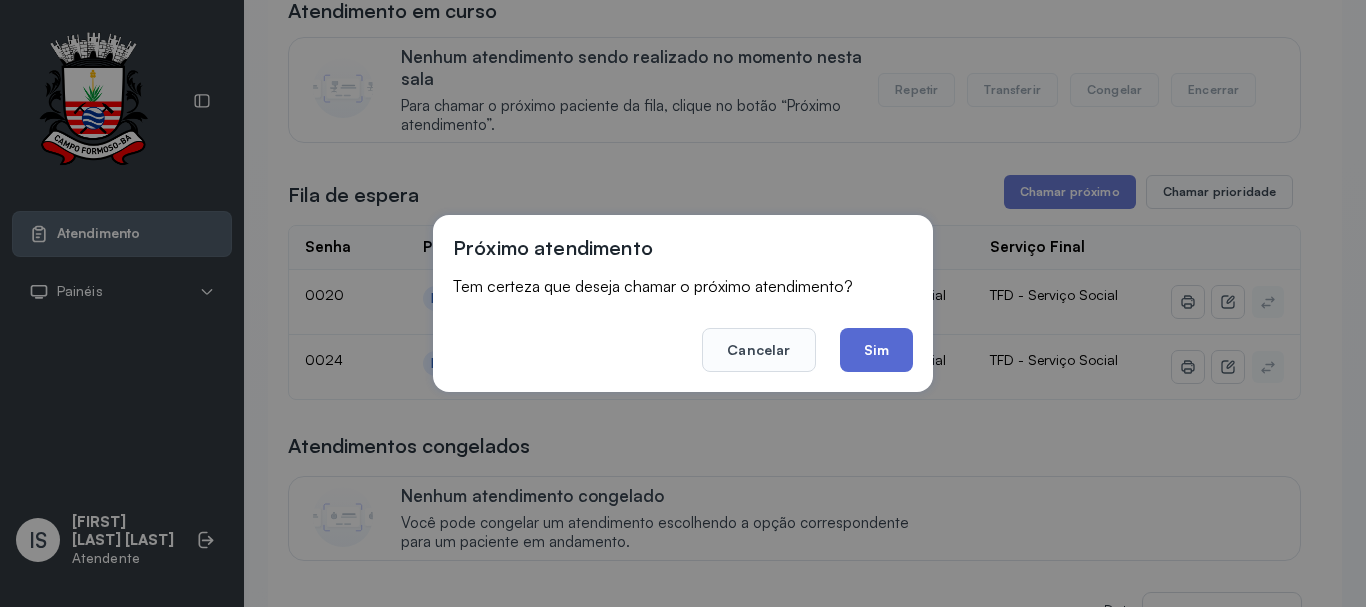 click on "Sim" 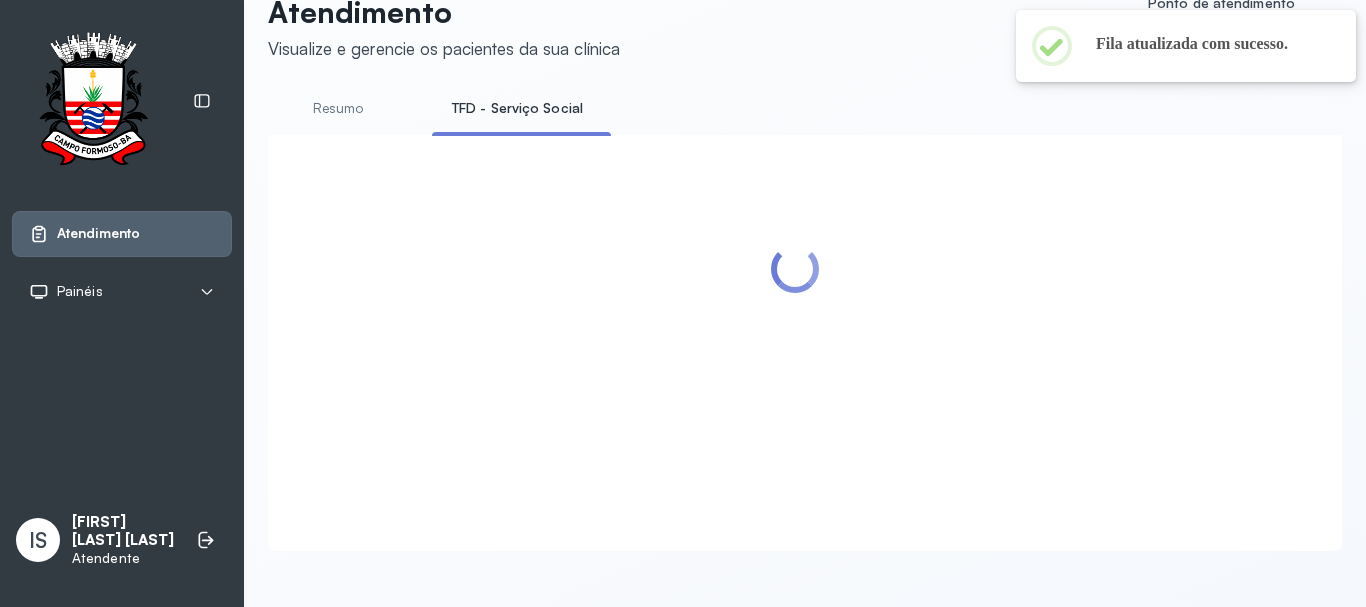 scroll, scrollTop: 200, scrollLeft: 0, axis: vertical 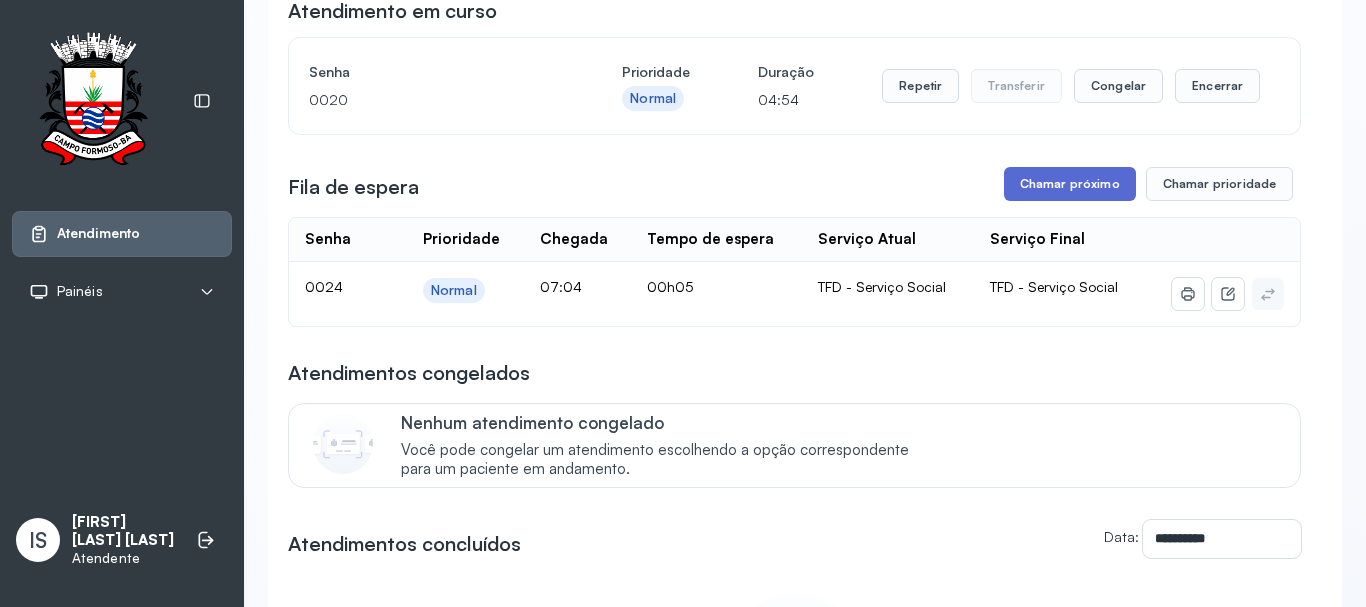 click on "Chamar próximo" at bounding box center [1070, 184] 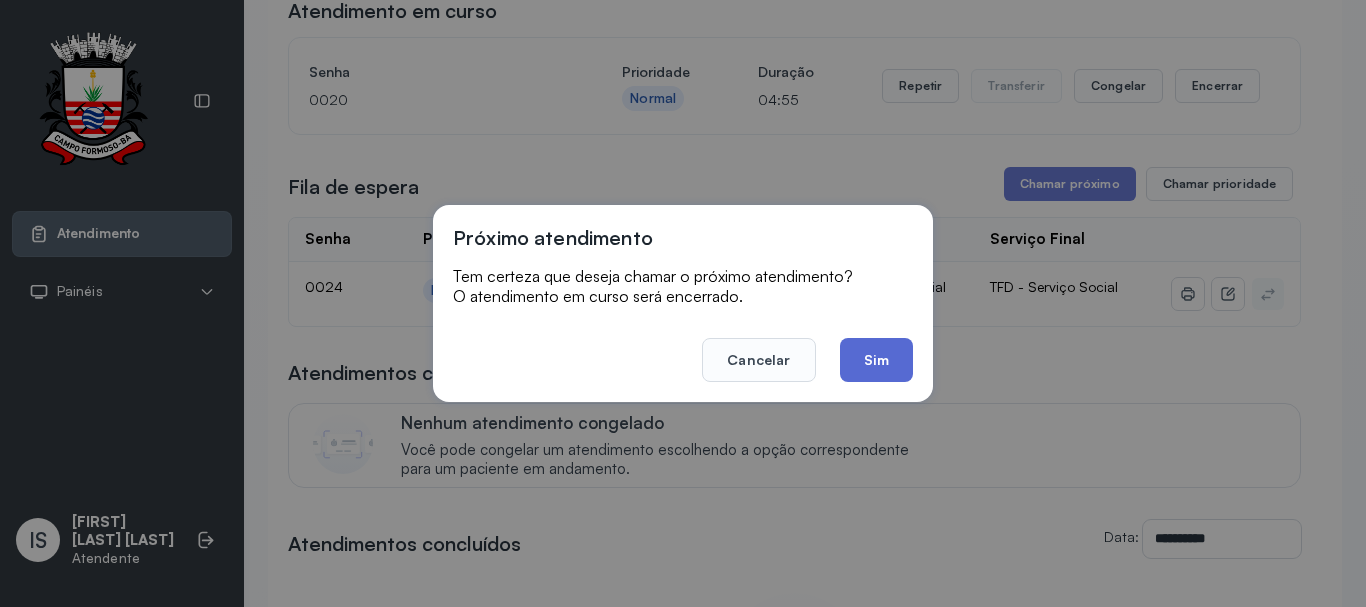 click on "Sim" 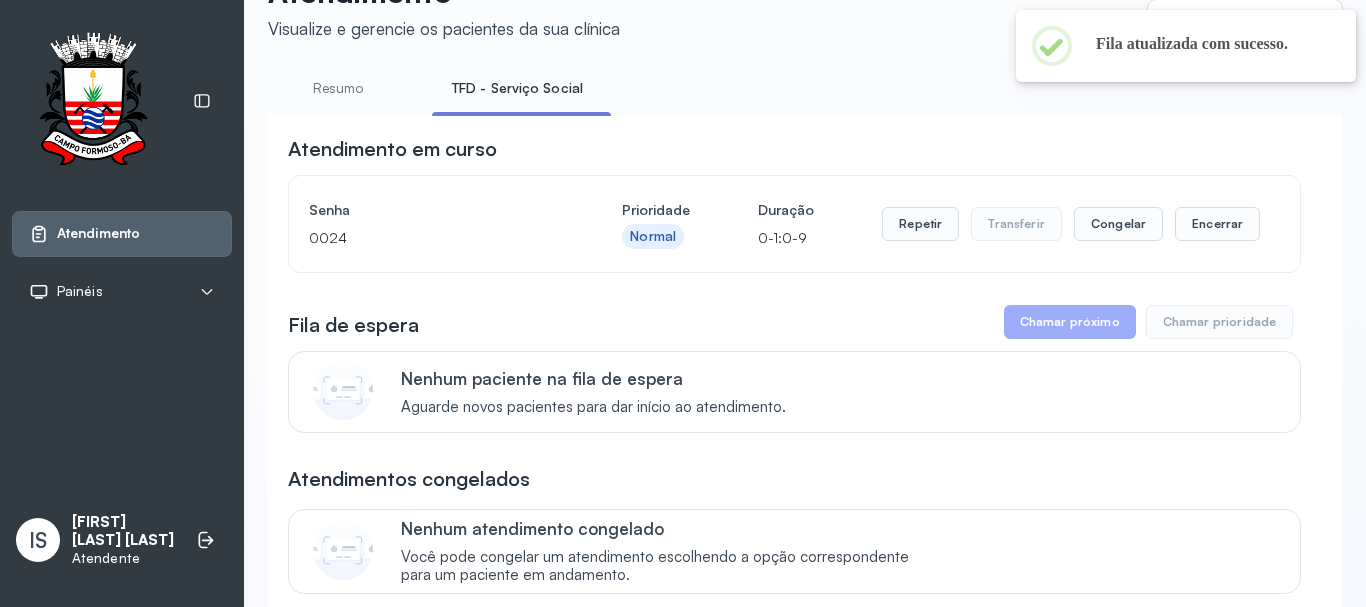 scroll, scrollTop: 200, scrollLeft: 0, axis: vertical 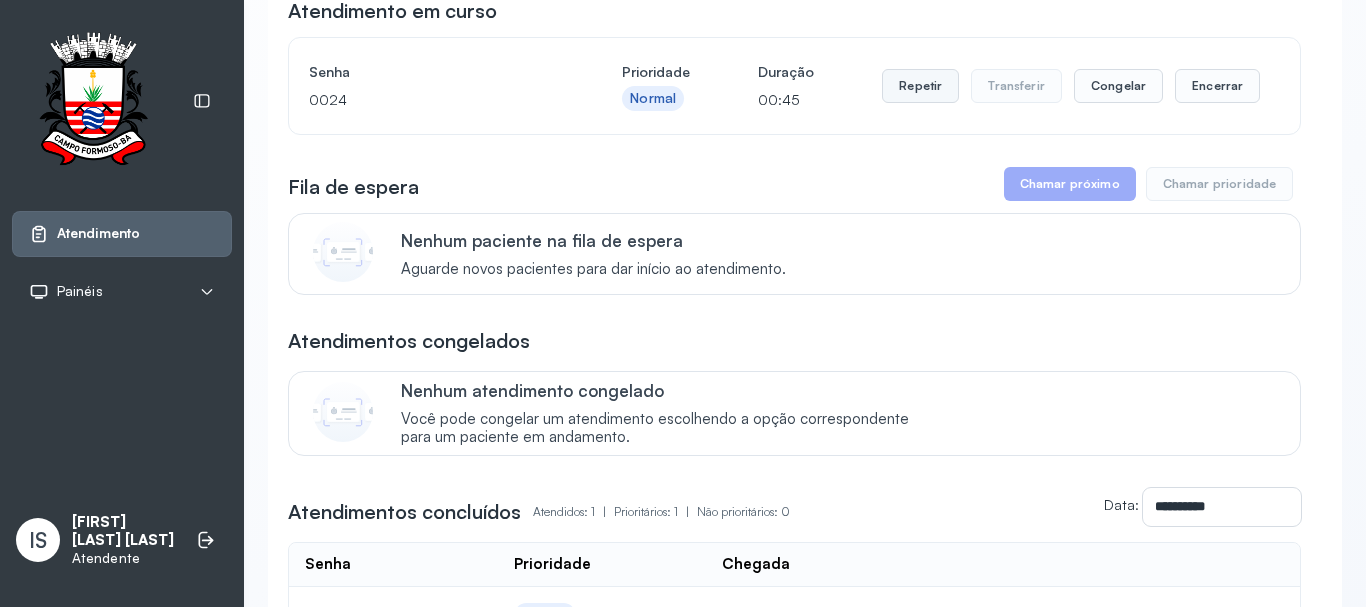 click on "Repetir" at bounding box center (920, 86) 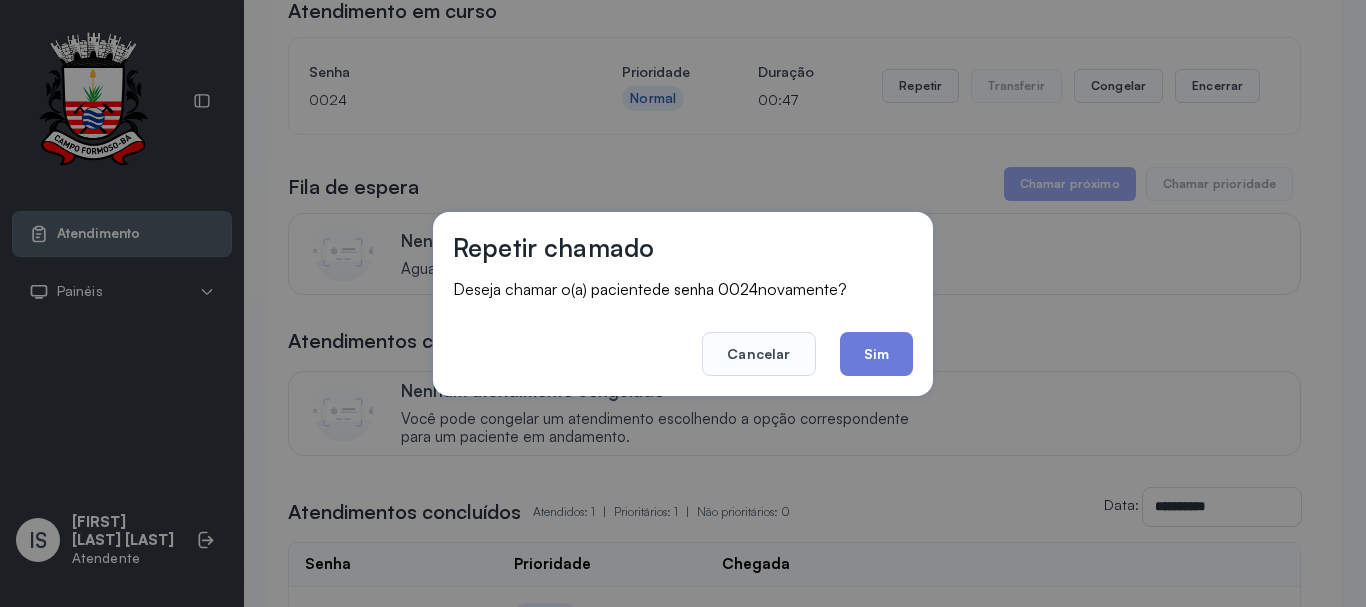 click on "Sim" 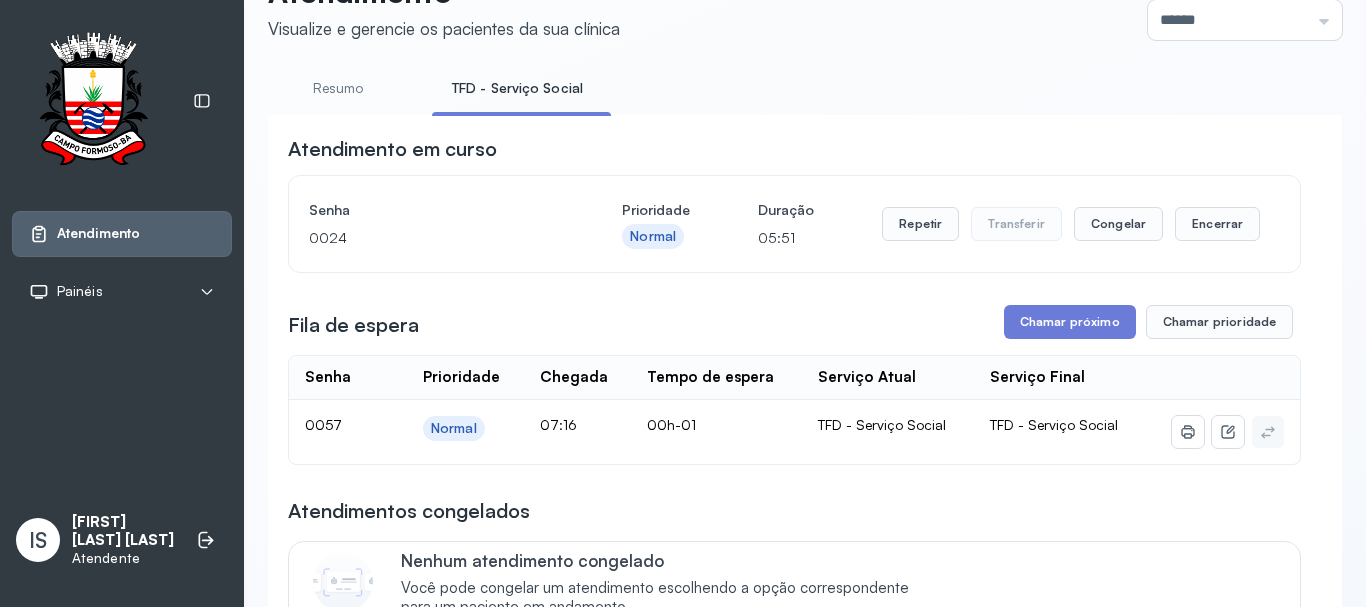 scroll, scrollTop: 200, scrollLeft: 0, axis: vertical 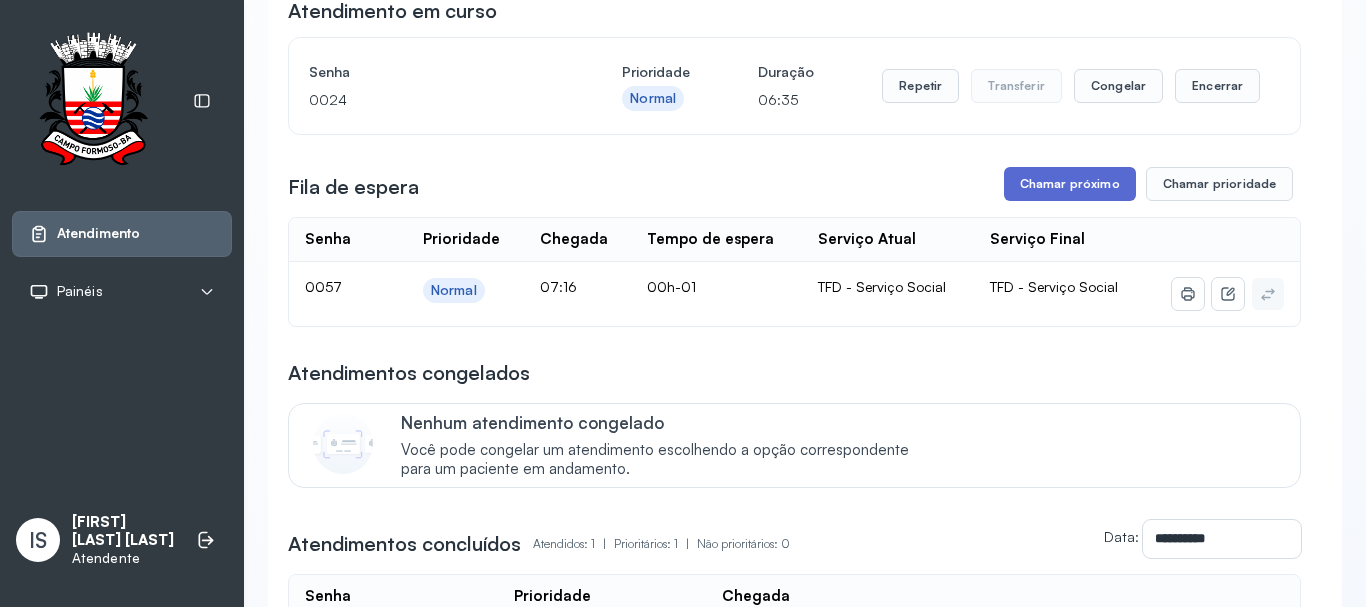 click on "Chamar próximo" at bounding box center (1070, 184) 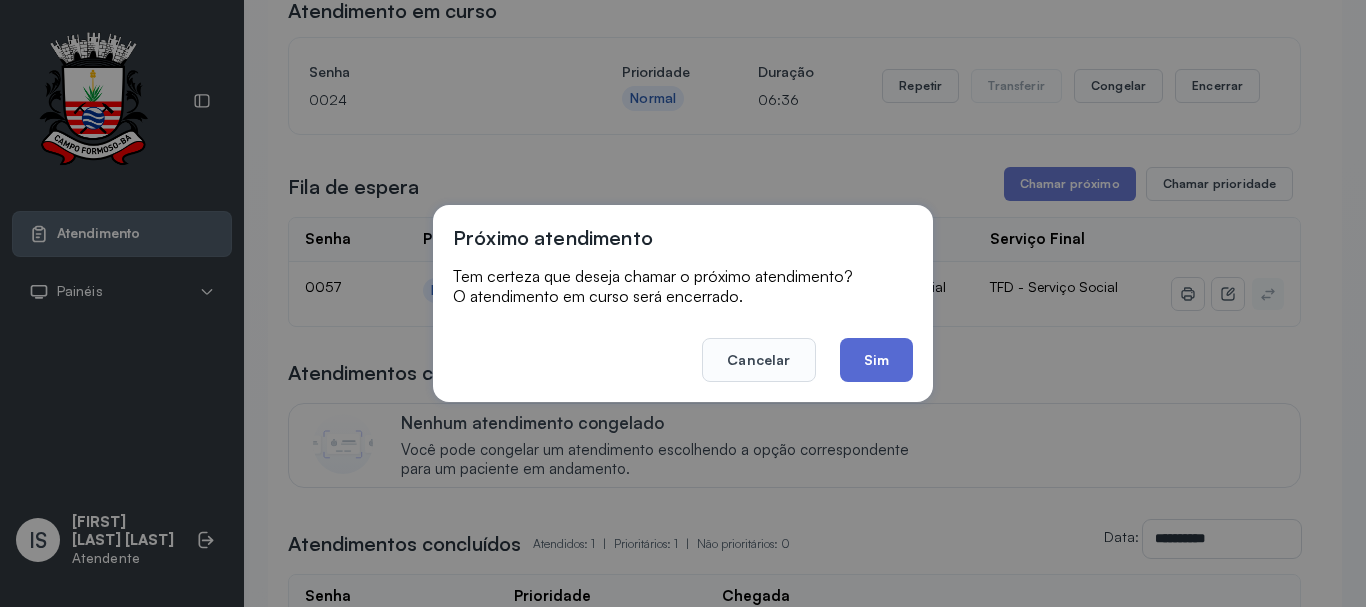 click on "Sim" 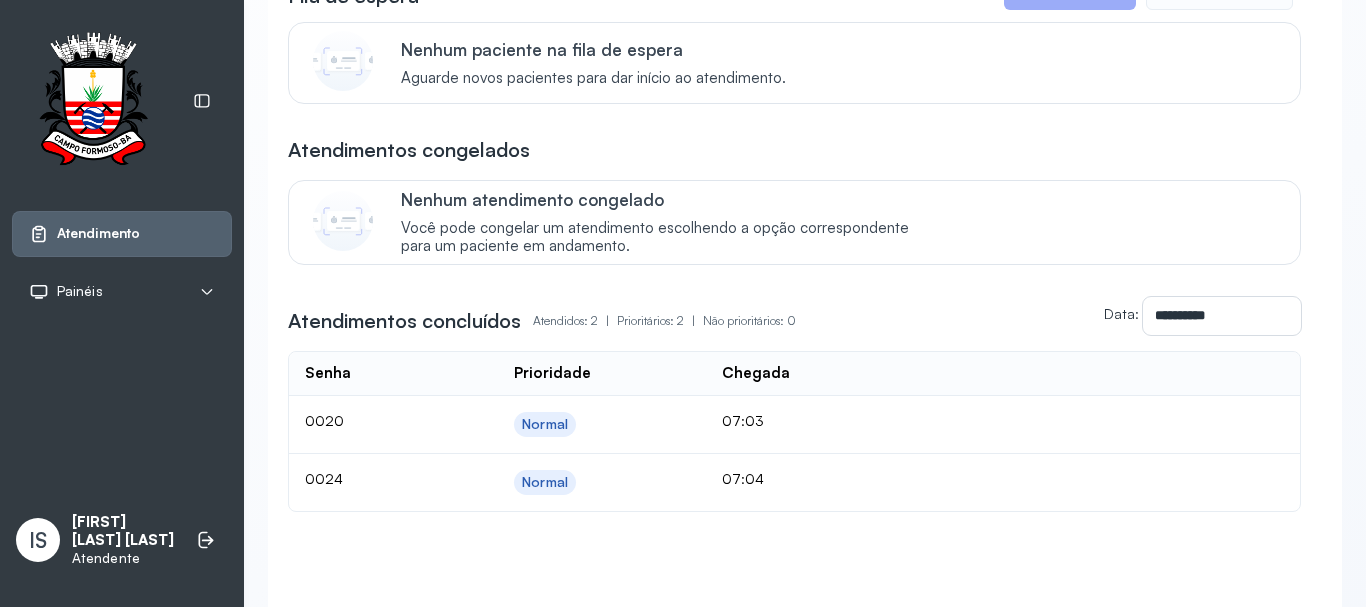 scroll, scrollTop: 400, scrollLeft: 0, axis: vertical 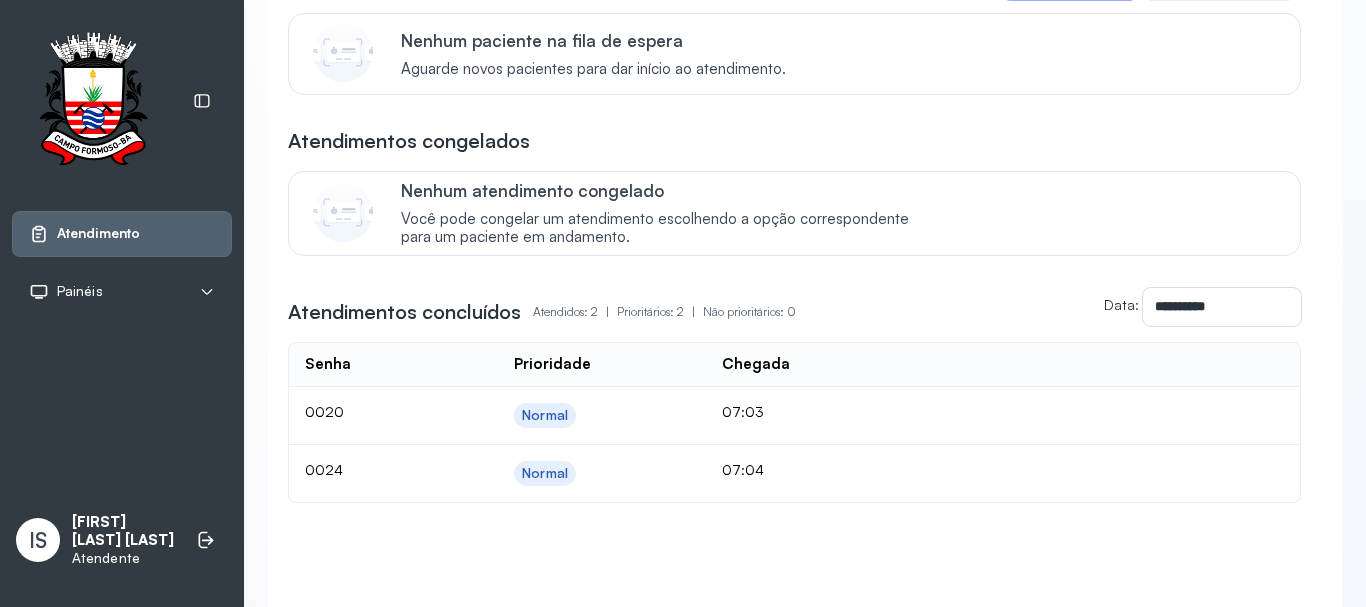 click on "0024" 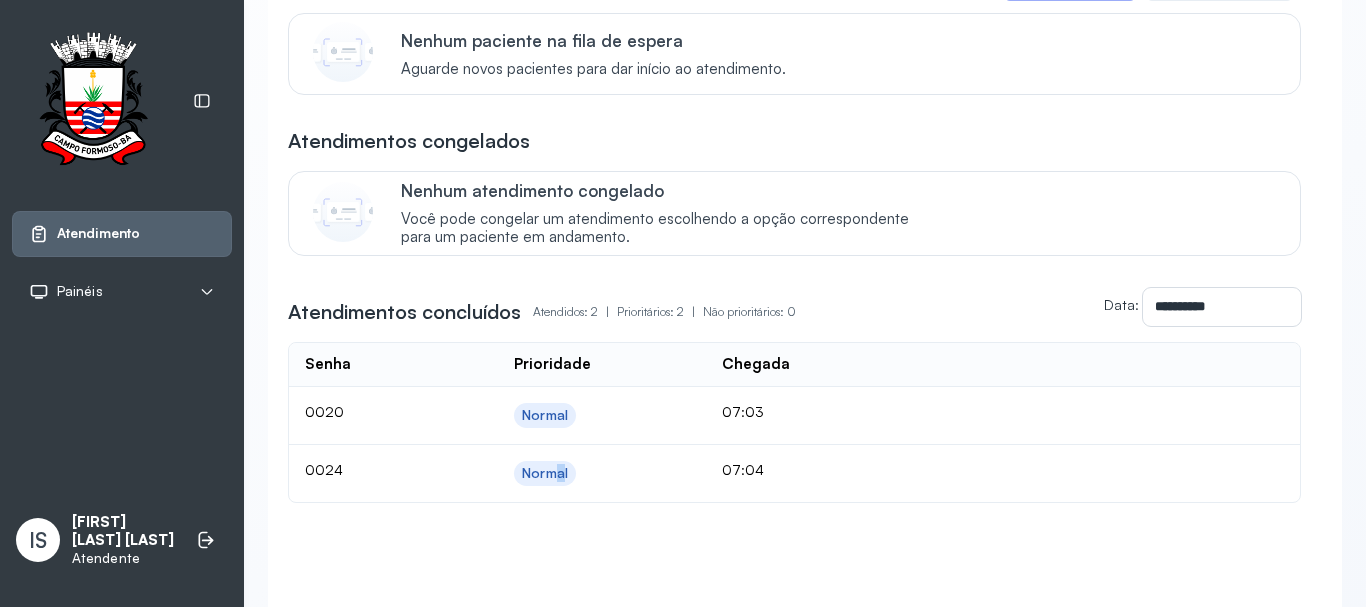 click on "Normal" at bounding box center (545, 473) 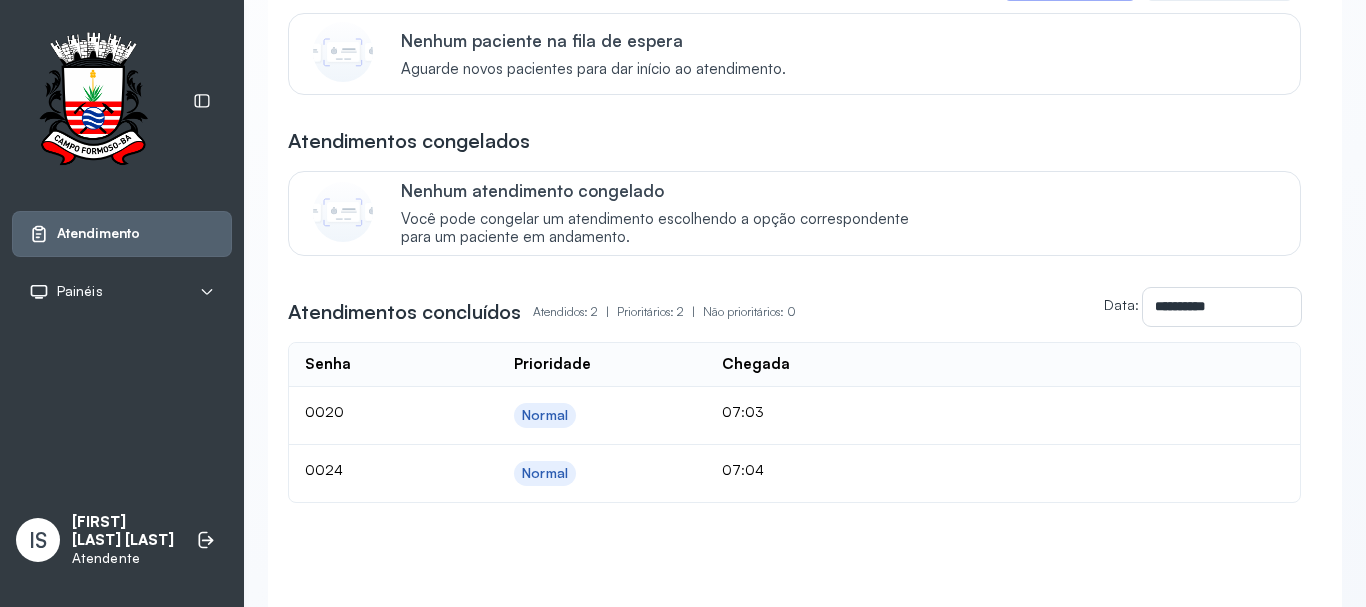 click on "Normal" at bounding box center [545, 473] 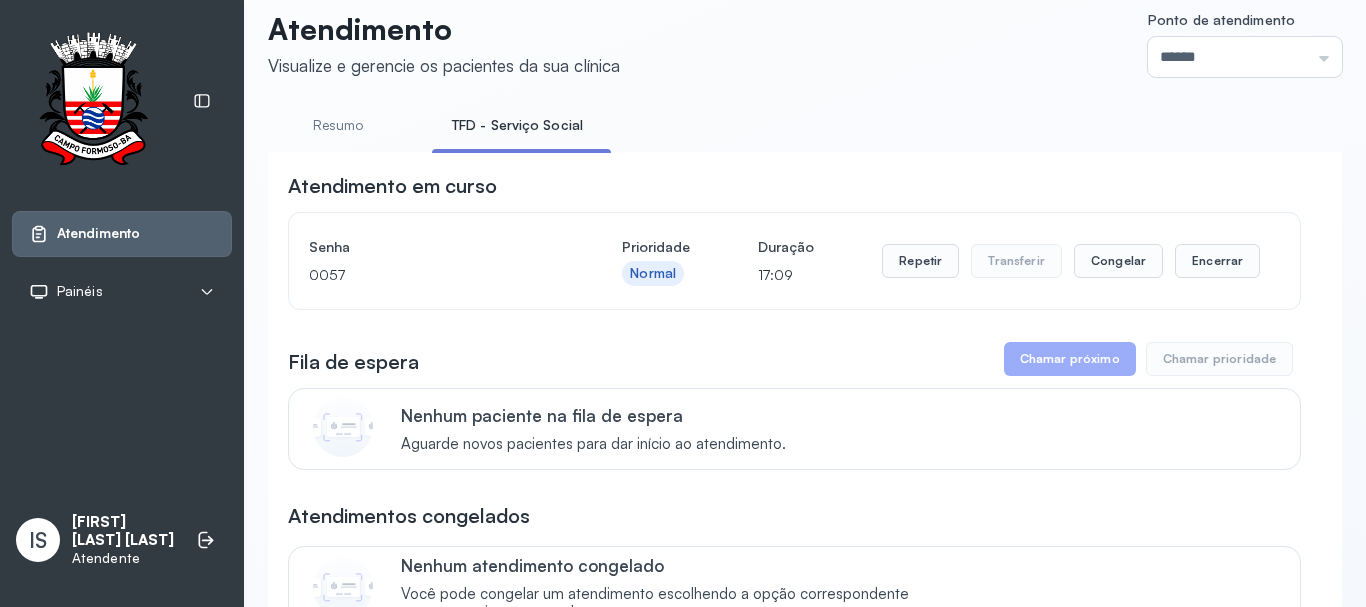 scroll, scrollTop: 0, scrollLeft: 0, axis: both 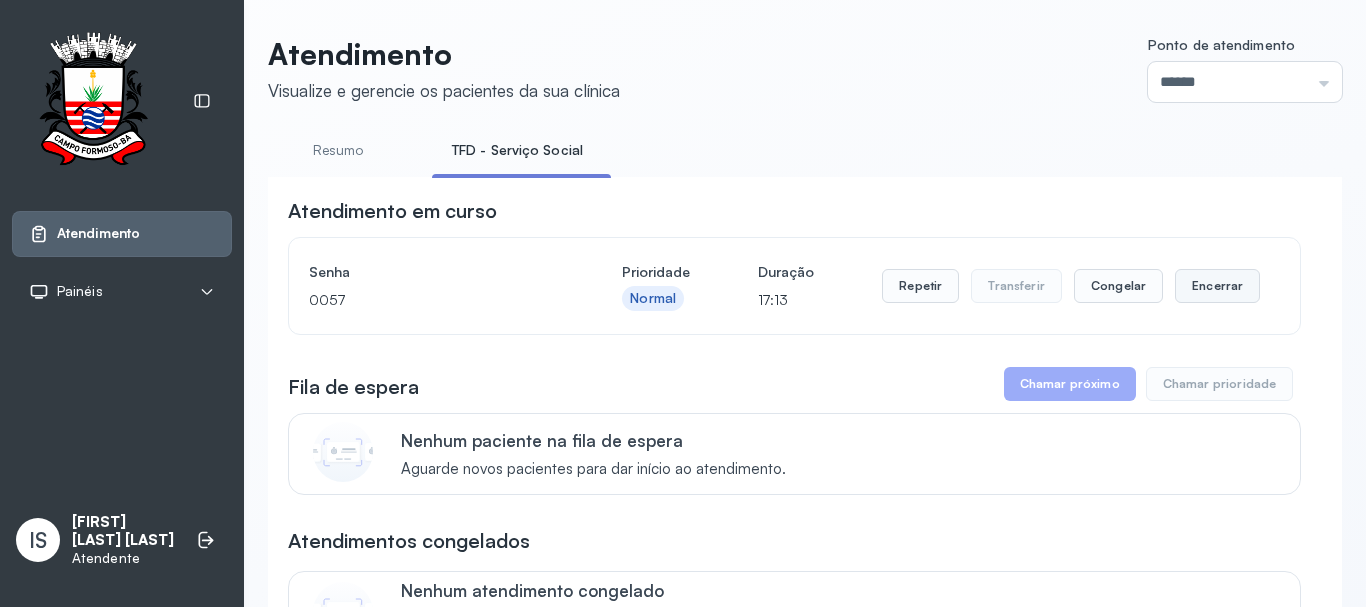 click on "Encerrar" at bounding box center (1217, 286) 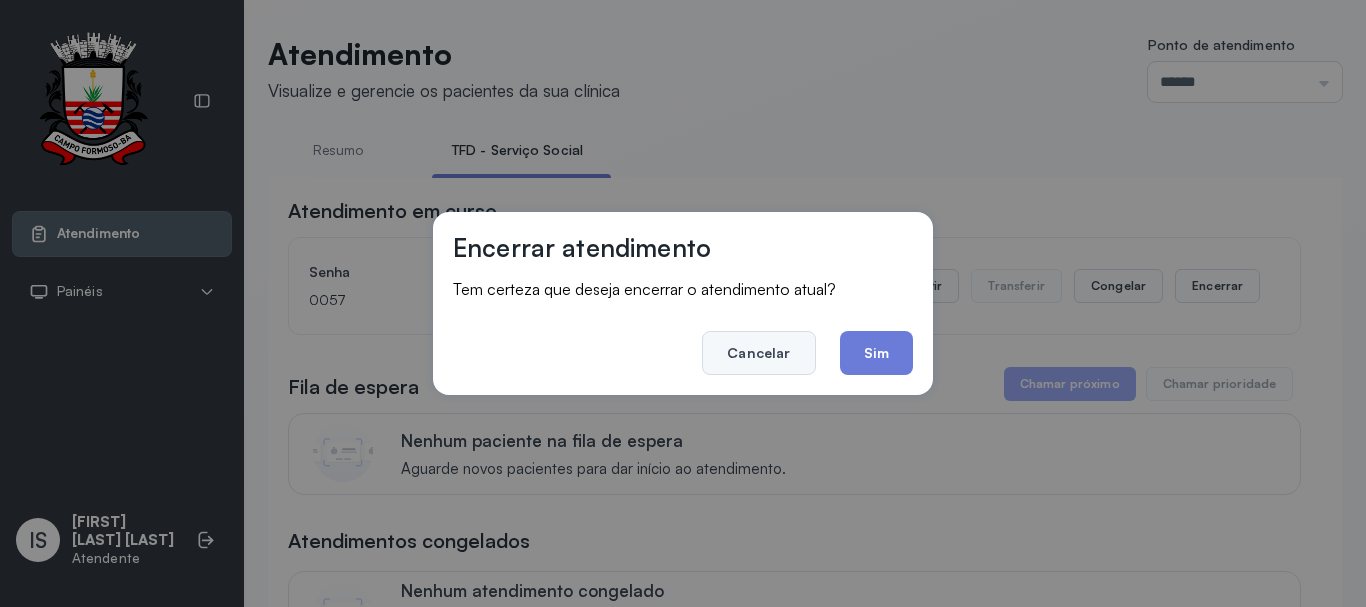 click on "Cancelar" 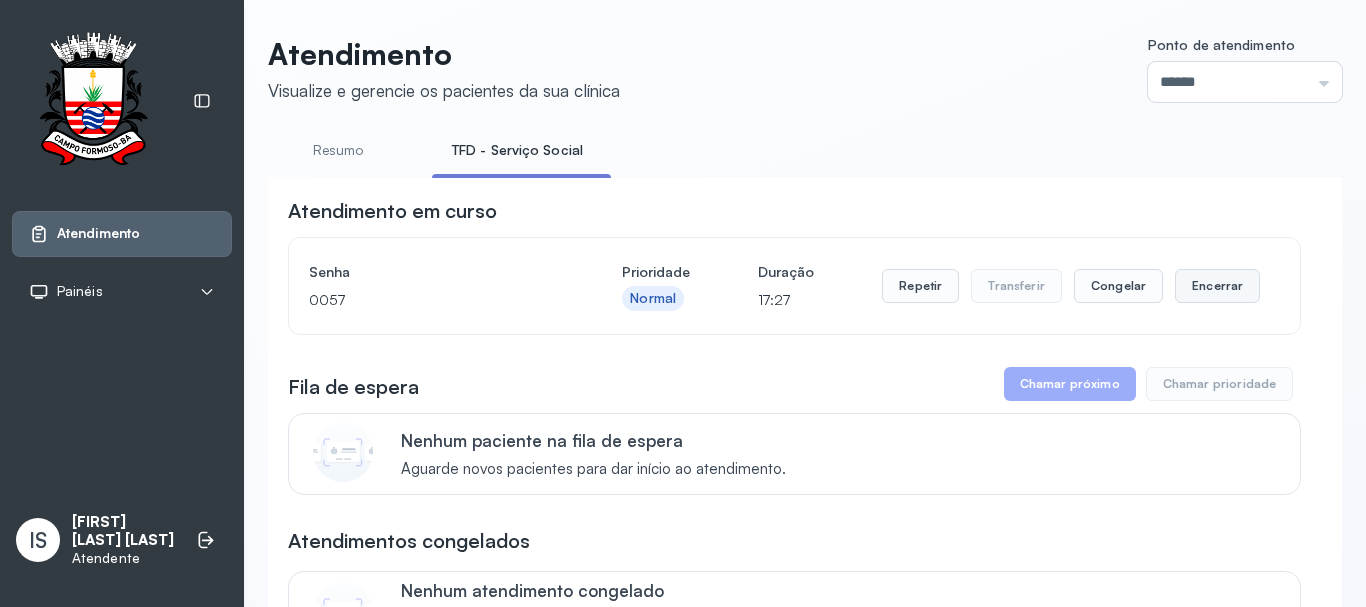 click on "Encerrar" at bounding box center [1217, 286] 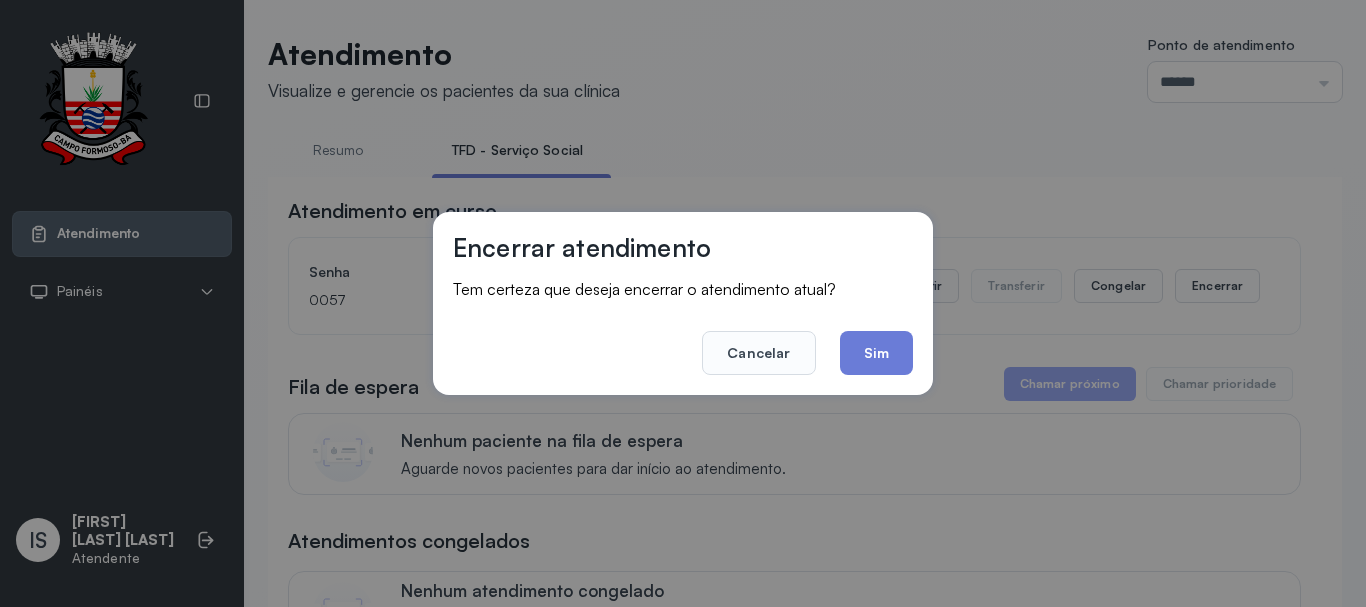 click on "Sim" 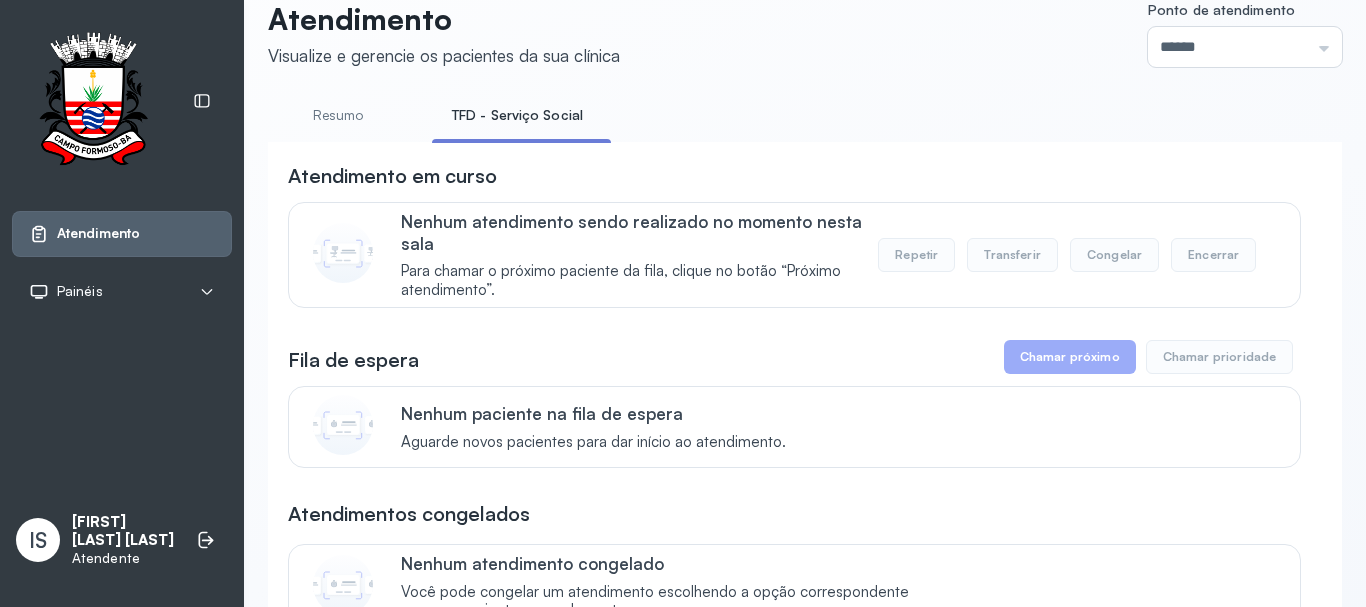 scroll, scrollTop: 0, scrollLeft: 0, axis: both 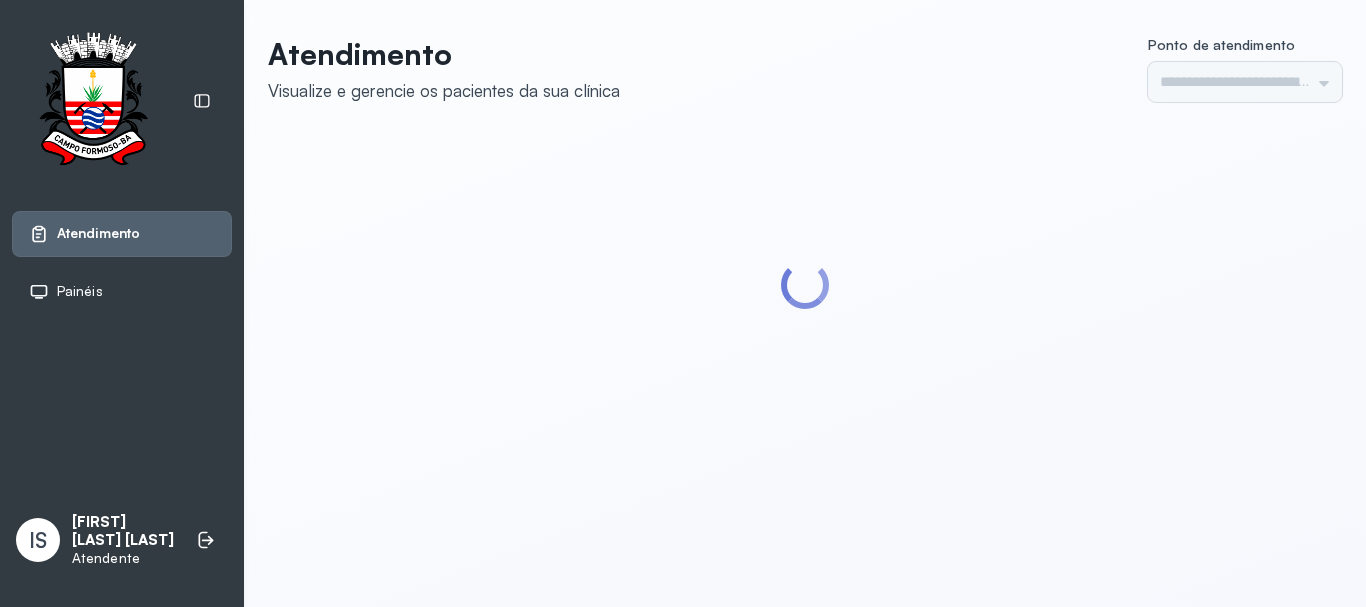 type on "******" 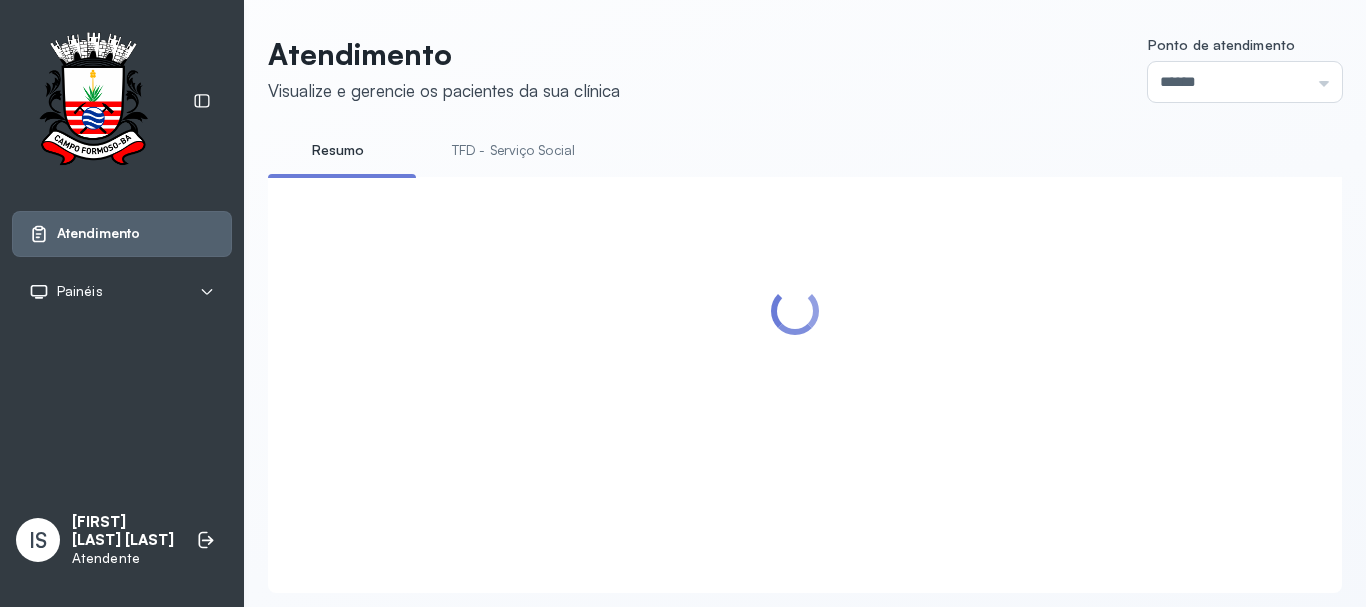 click on "TFD - Serviço Social" at bounding box center (513, 150) 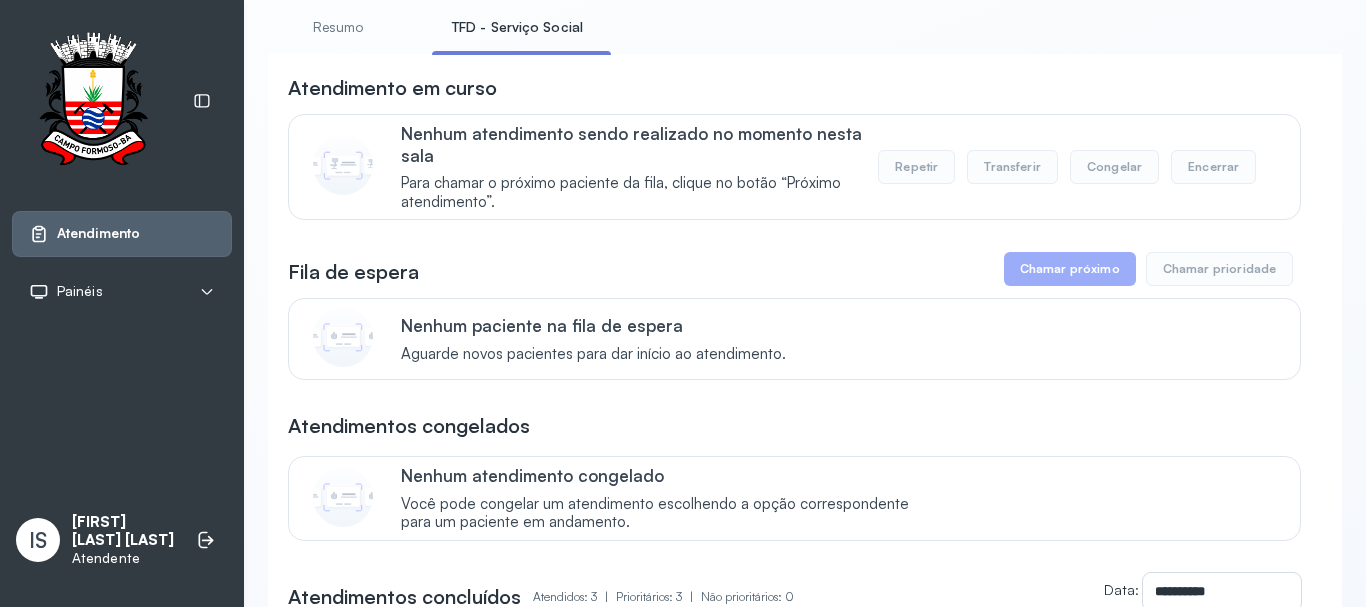 scroll, scrollTop: 0, scrollLeft: 0, axis: both 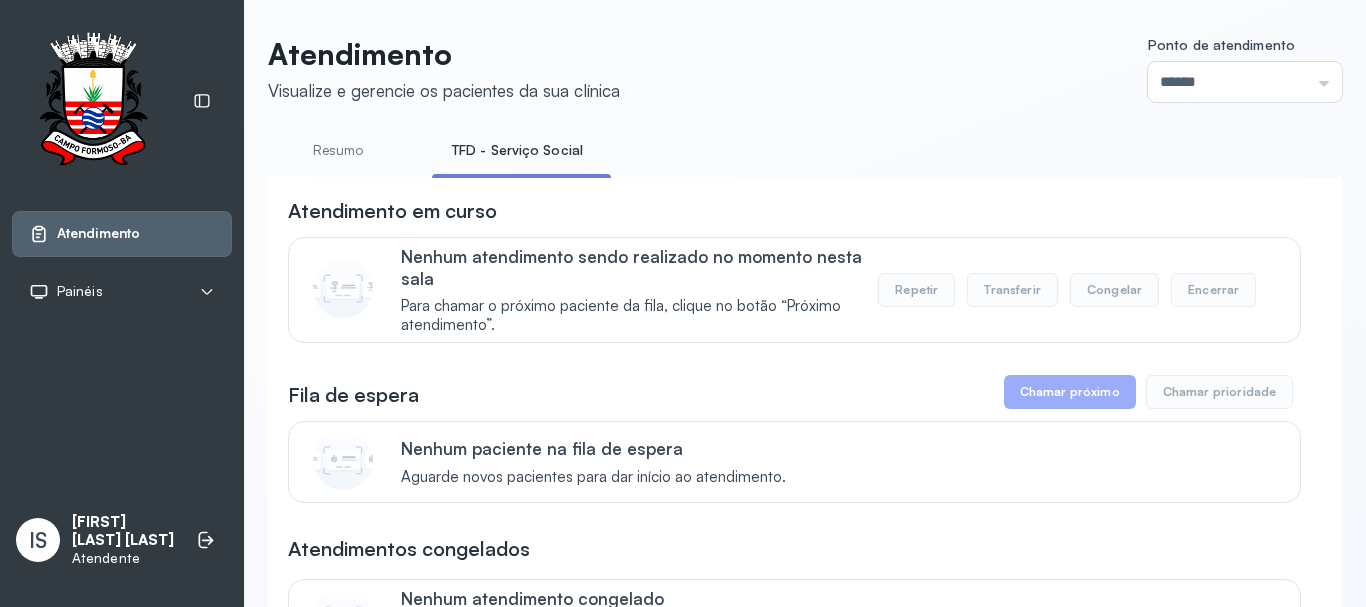 click on "TFD - Serviço Social" at bounding box center (517, 150) 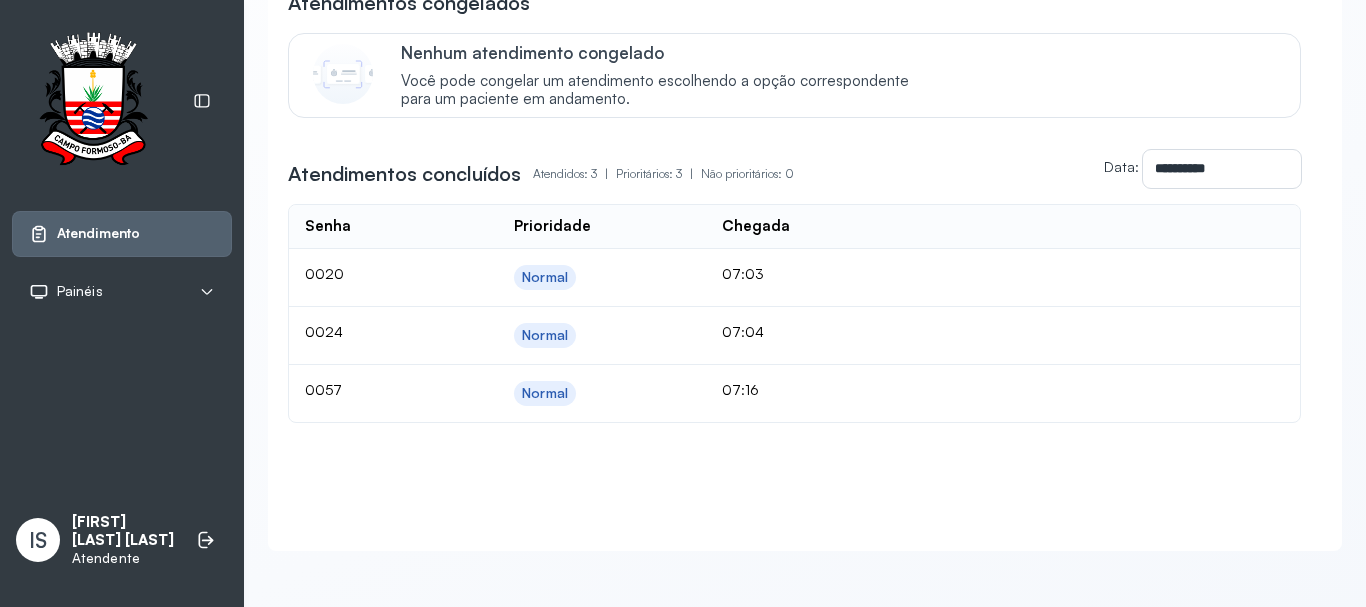 scroll, scrollTop: 567, scrollLeft: 0, axis: vertical 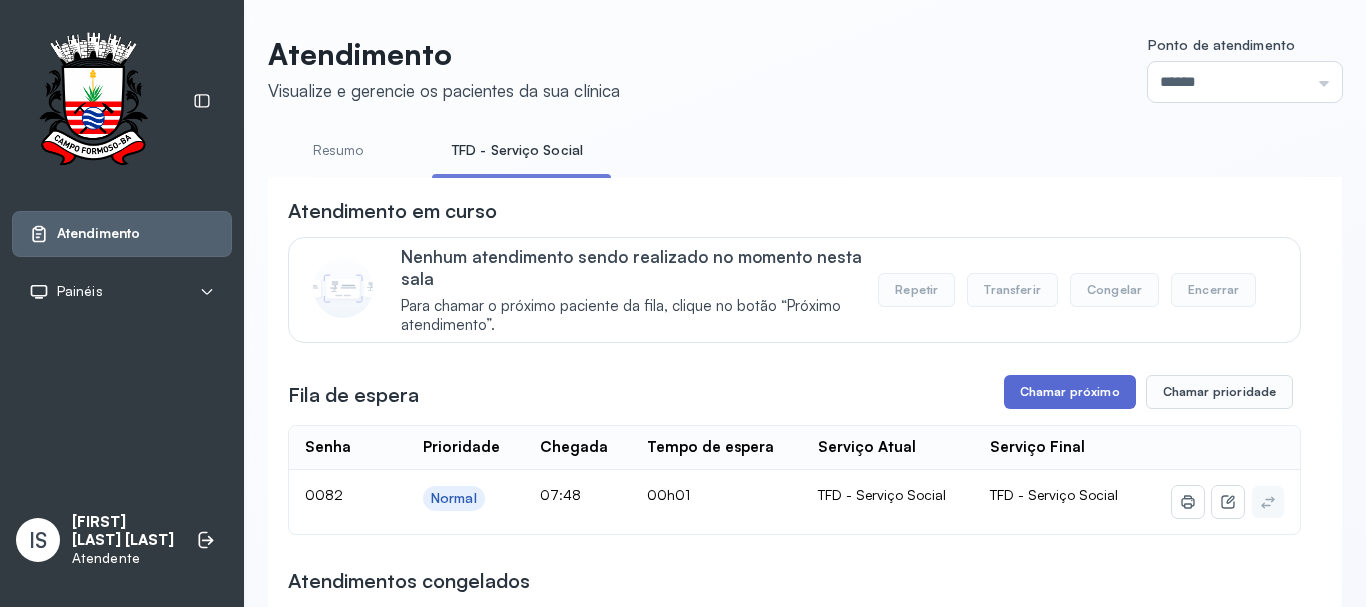 click on "Chamar próximo" at bounding box center [1070, 392] 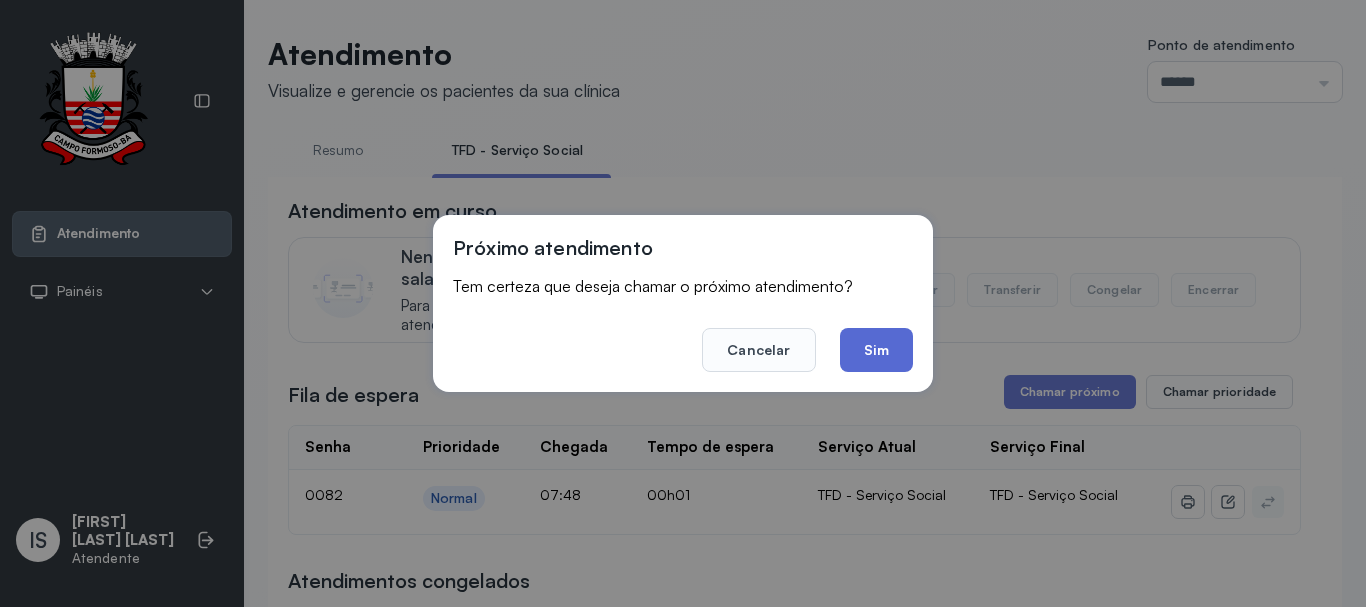 click on "Sim" 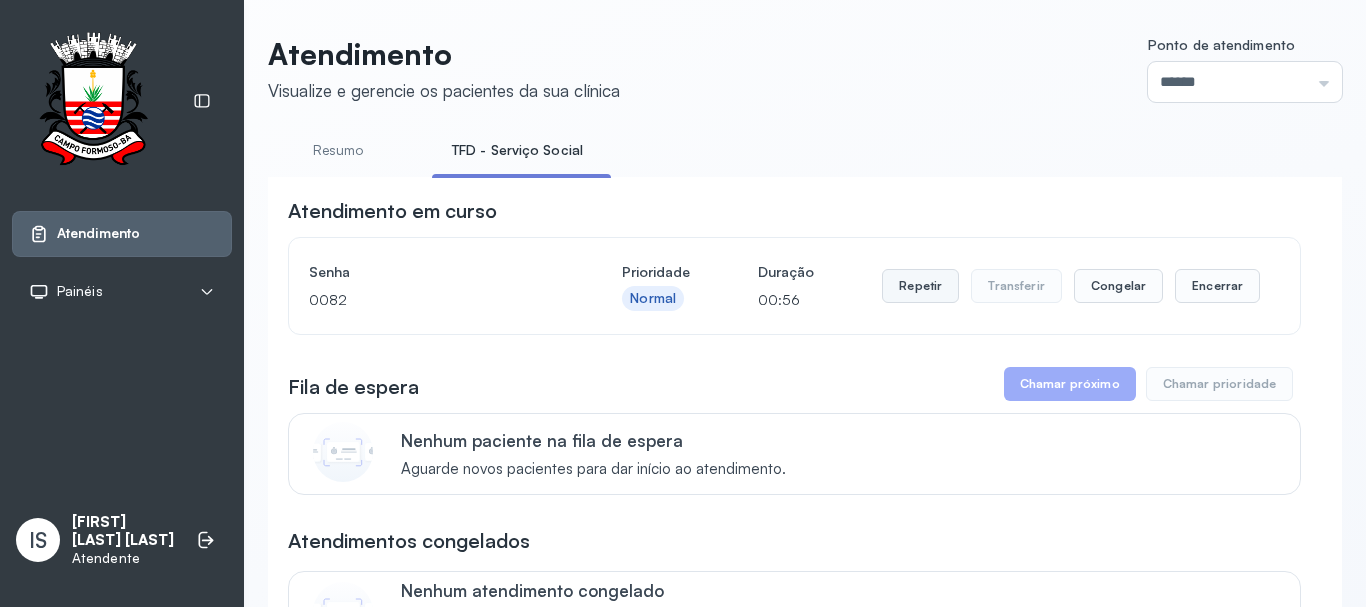 click on "Repetir" at bounding box center (920, 286) 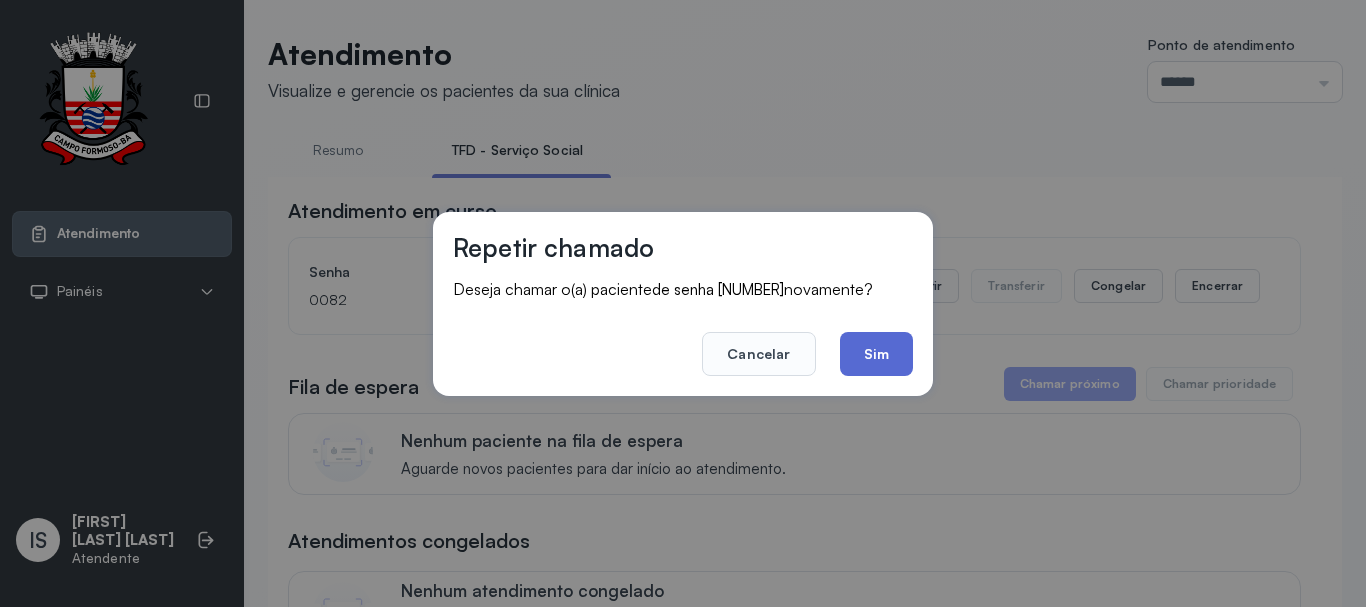 click on "Sim" 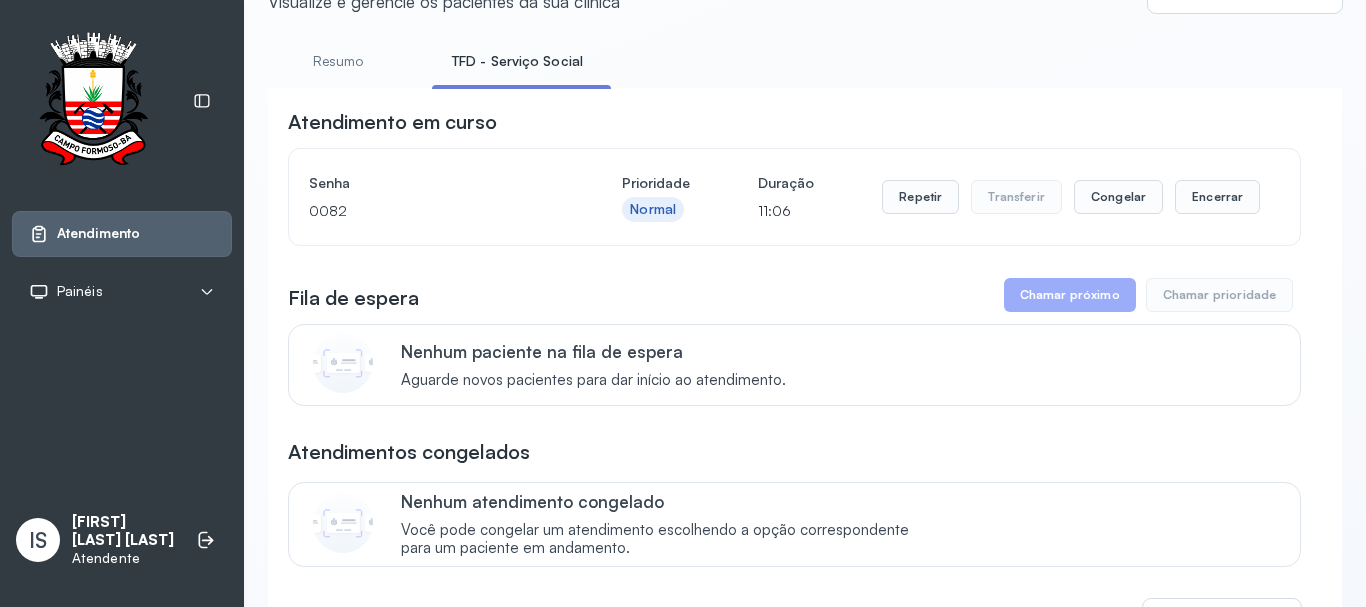 scroll, scrollTop: 0, scrollLeft: 0, axis: both 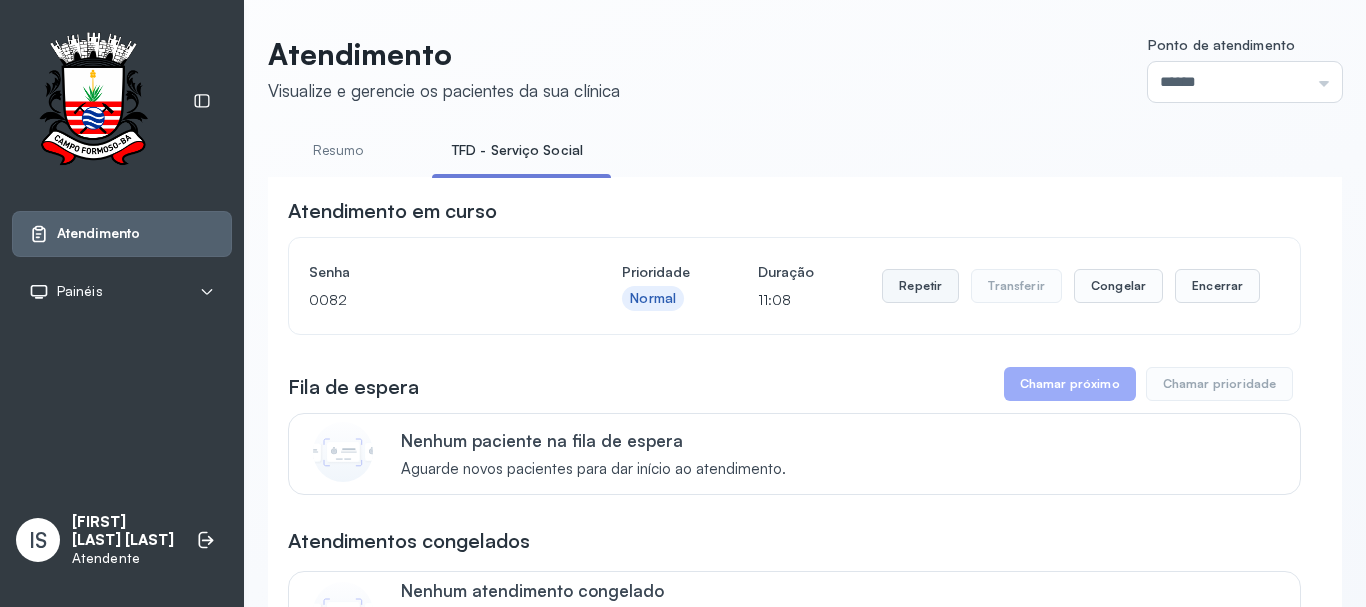 click on "Repetir" at bounding box center (920, 286) 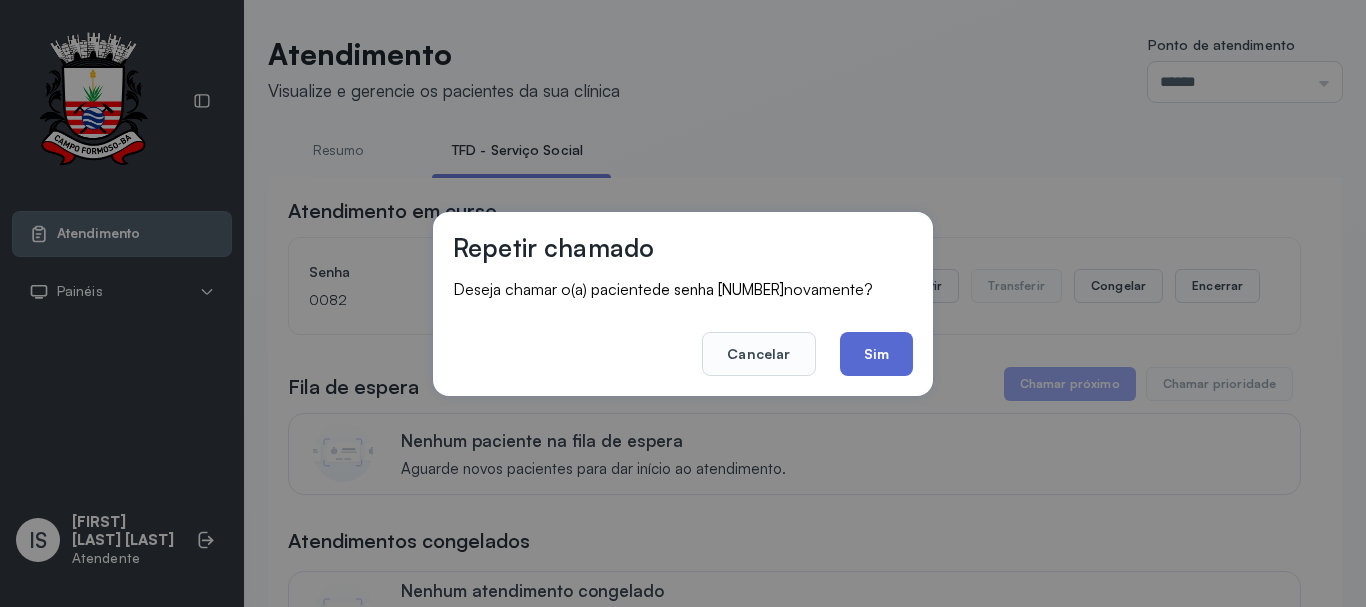 click on "Sim" 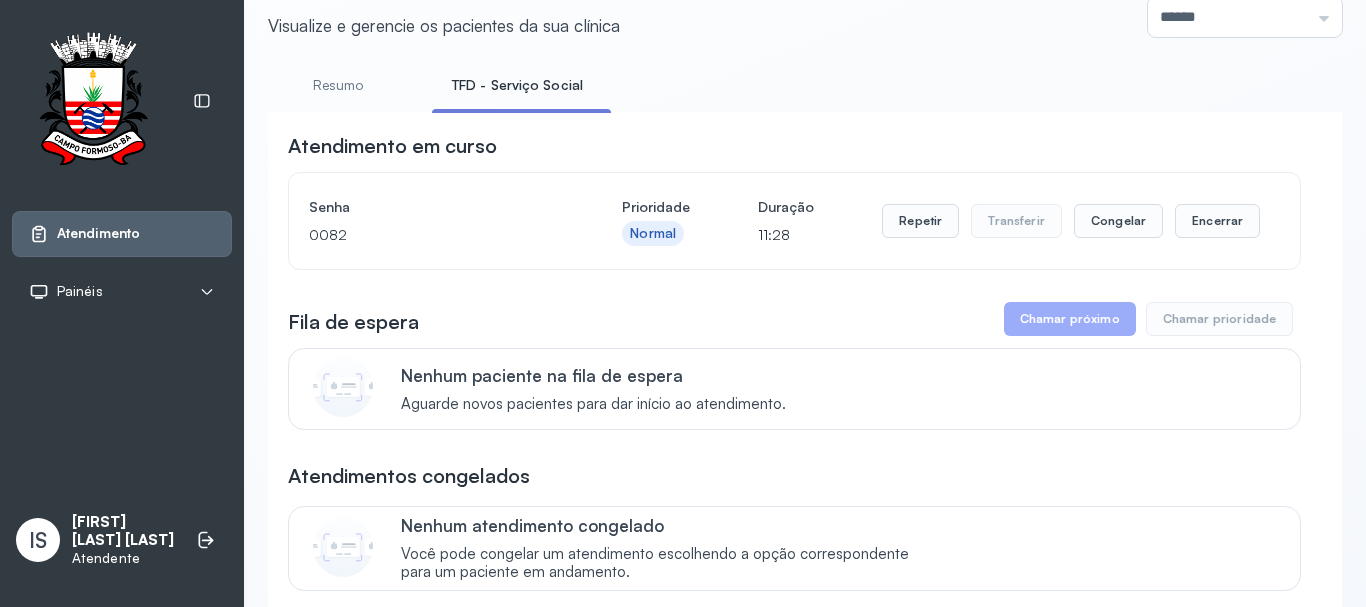 scroll, scrollTop: 100, scrollLeft: 0, axis: vertical 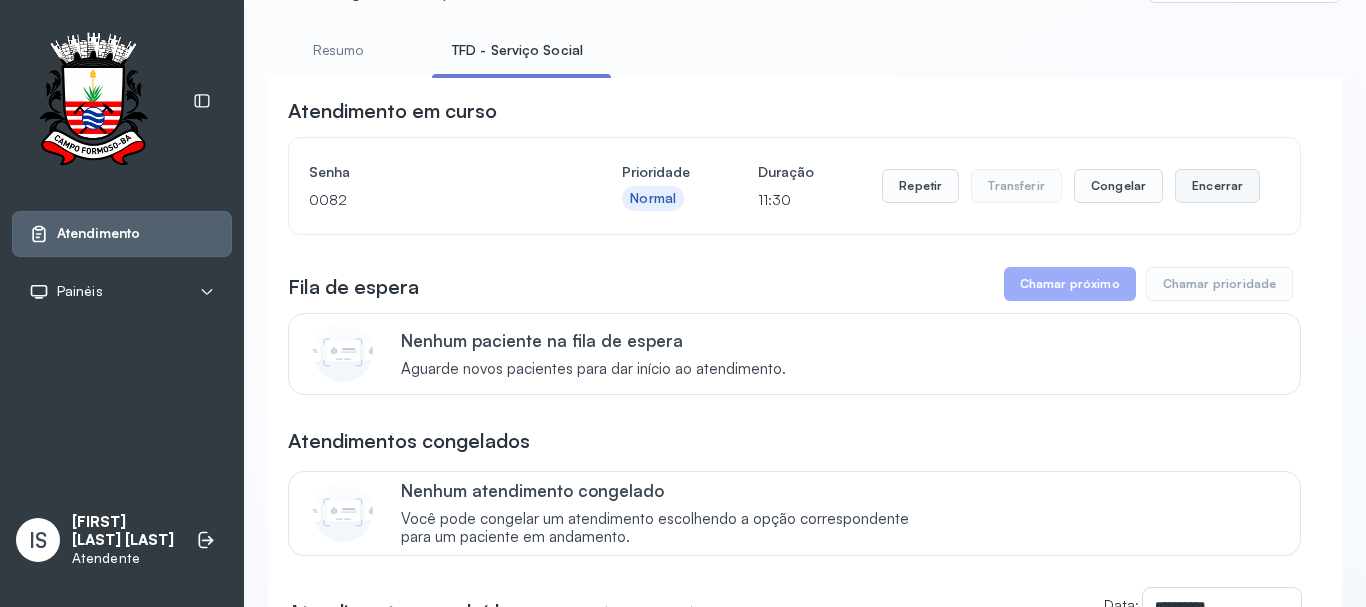 click on "Encerrar" at bounding box center (1217, 186) 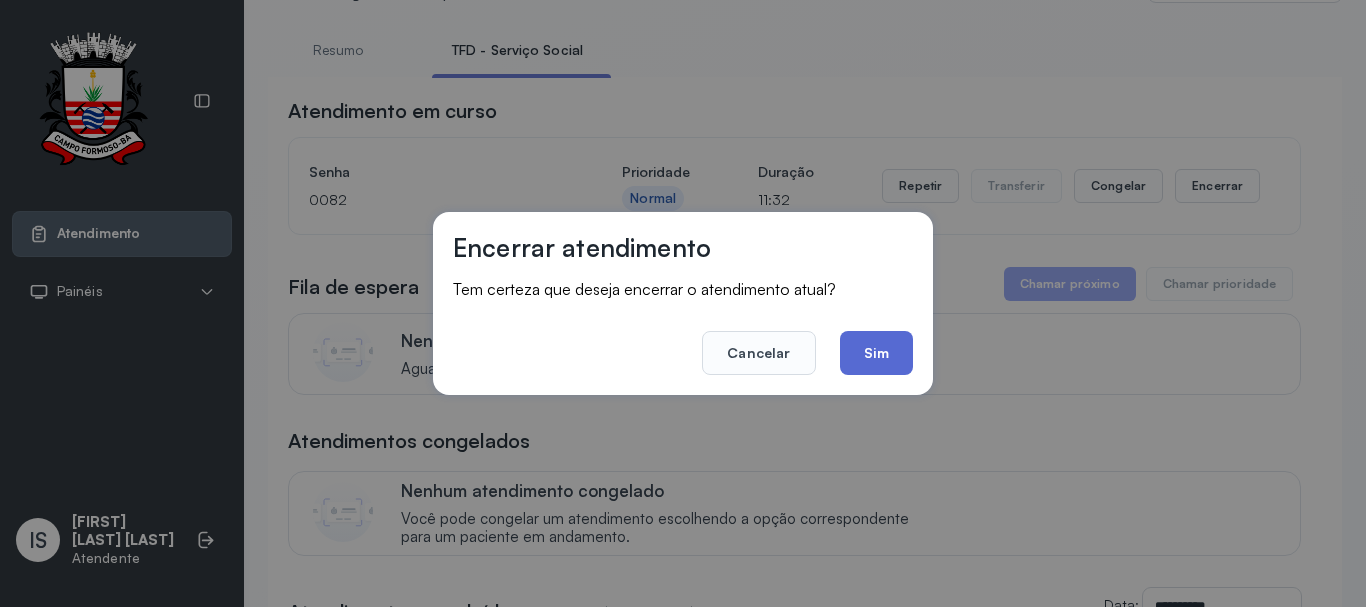 click on "Sim" 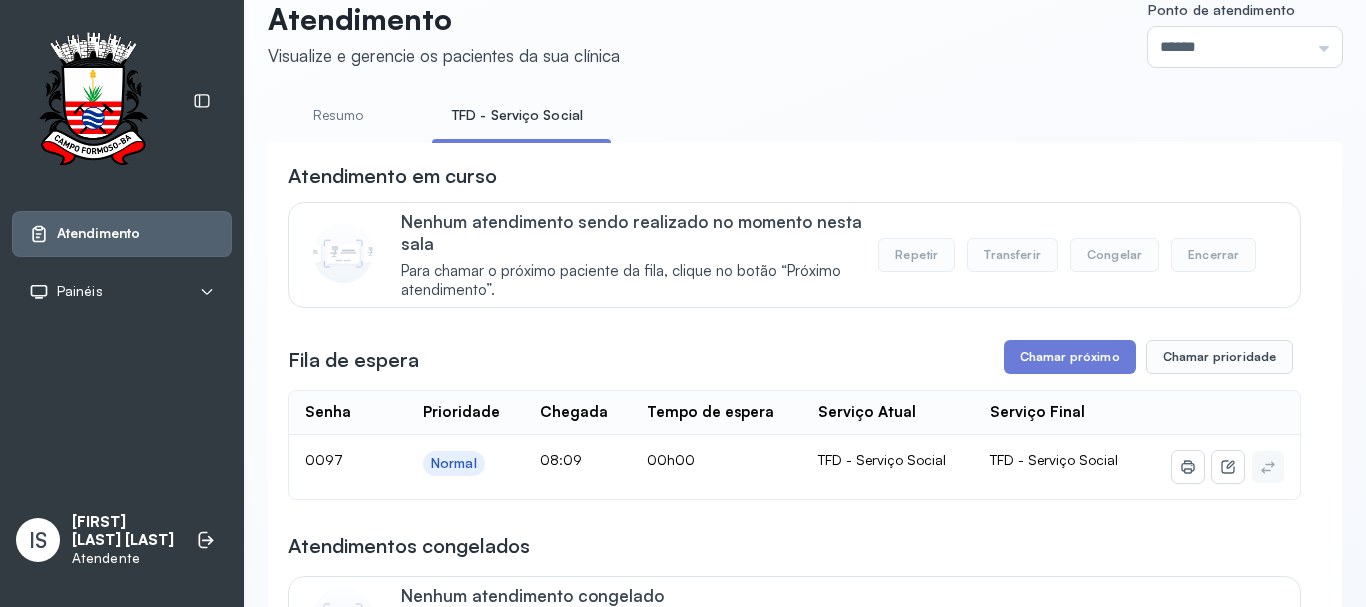 scroll, scrollTop: 0, scrollLeft: 0, axis: both 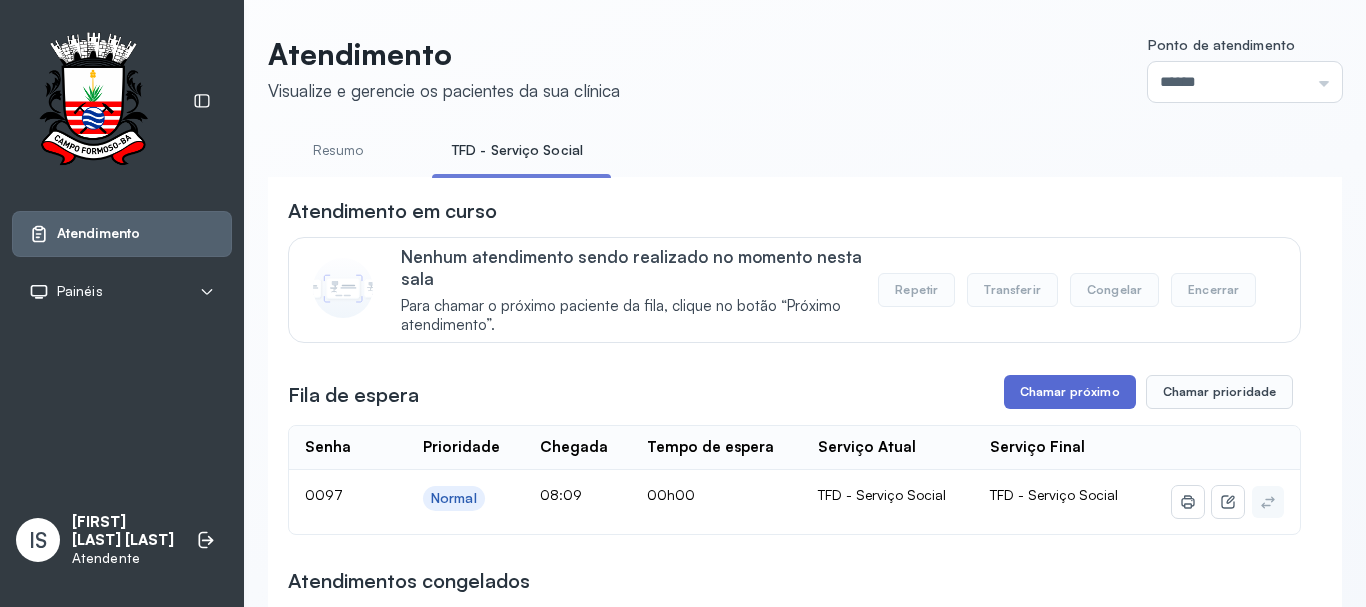 click on "Chamar próximo" at bounding box center [1070, 392] 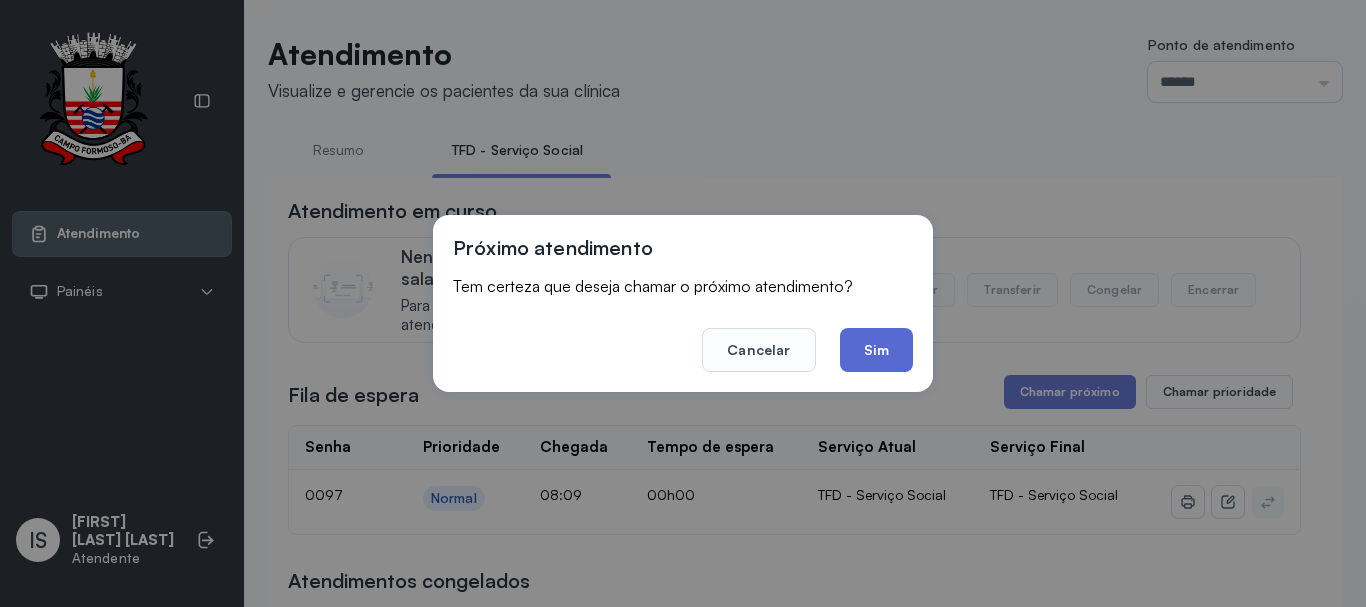 click on "Sim" 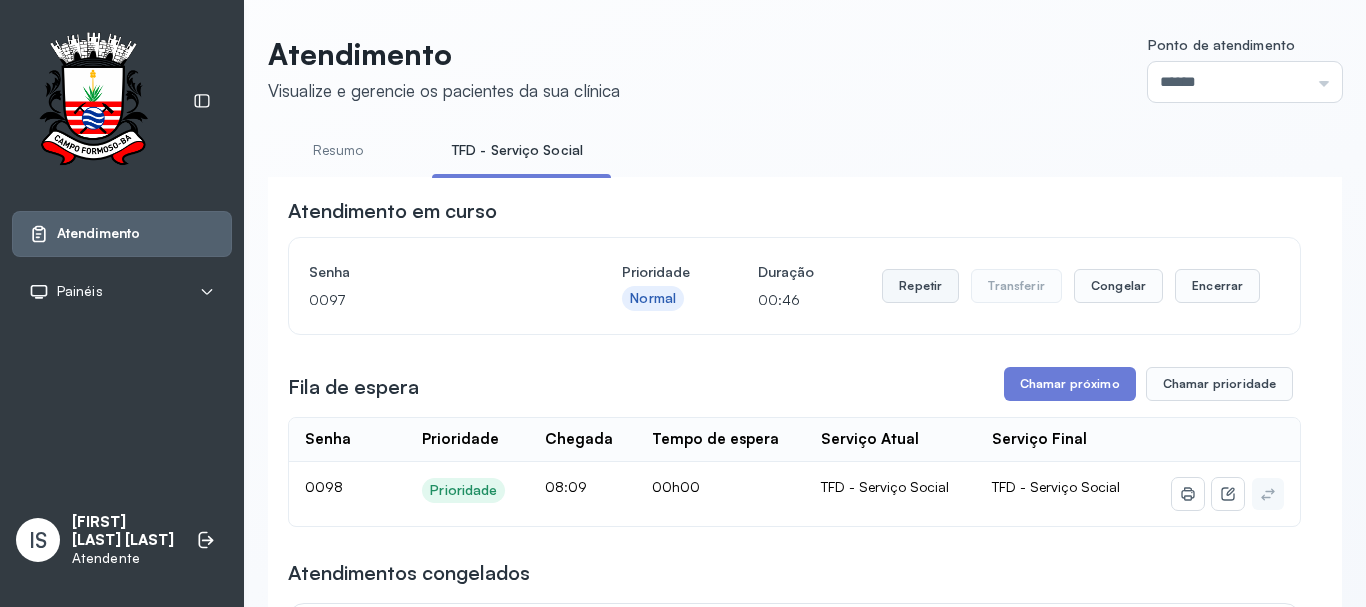 click on "Repetir" at bounding box center (920, 286) 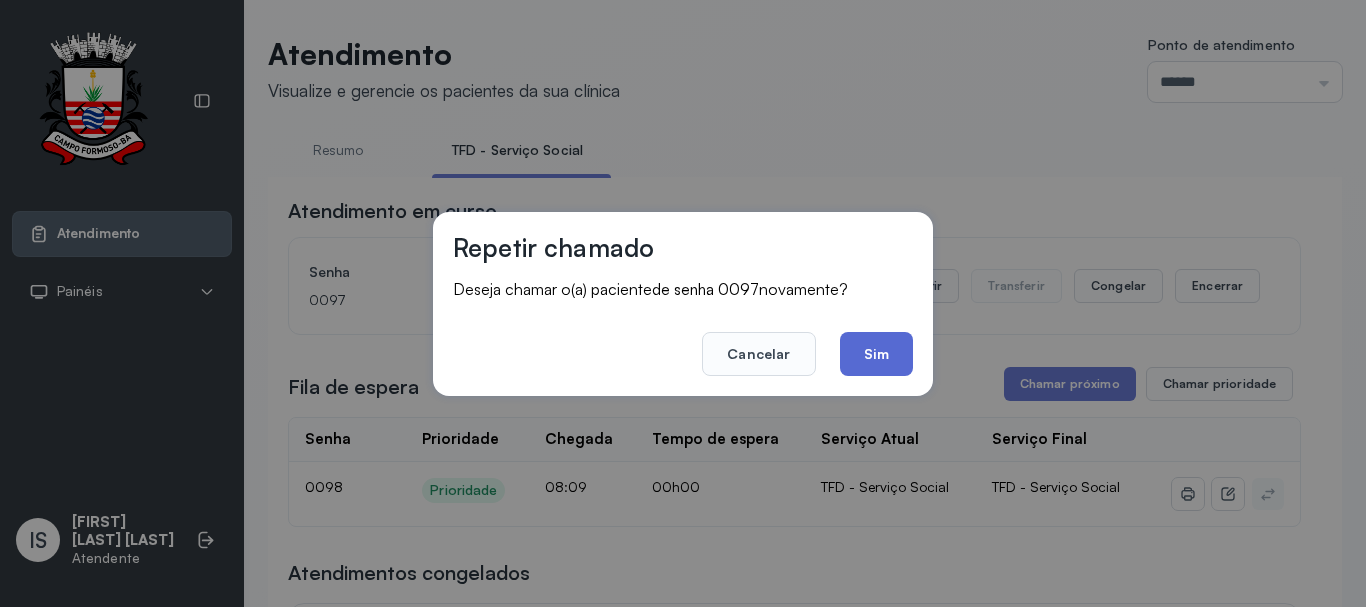 drag, startPoint x: 889, startPoint y: 356, endPoint x: 878, endPoint y: 350, distance: 12.529964 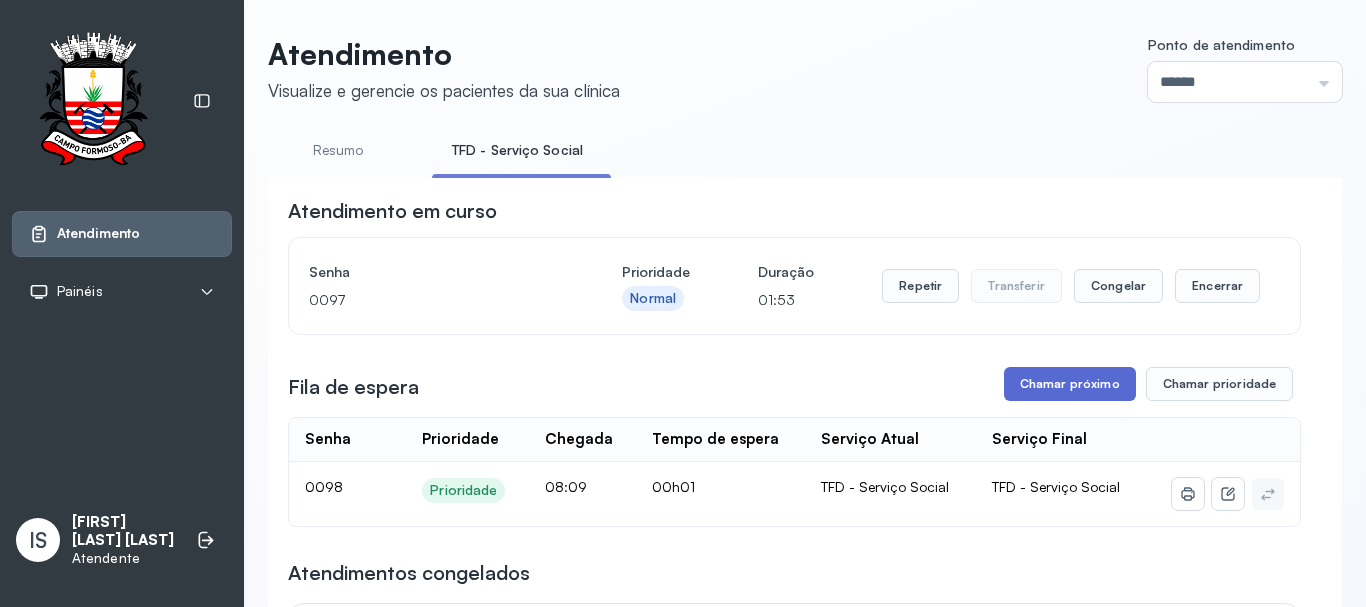 click on "Chamar próximo" at bounding box center [1070, 384] 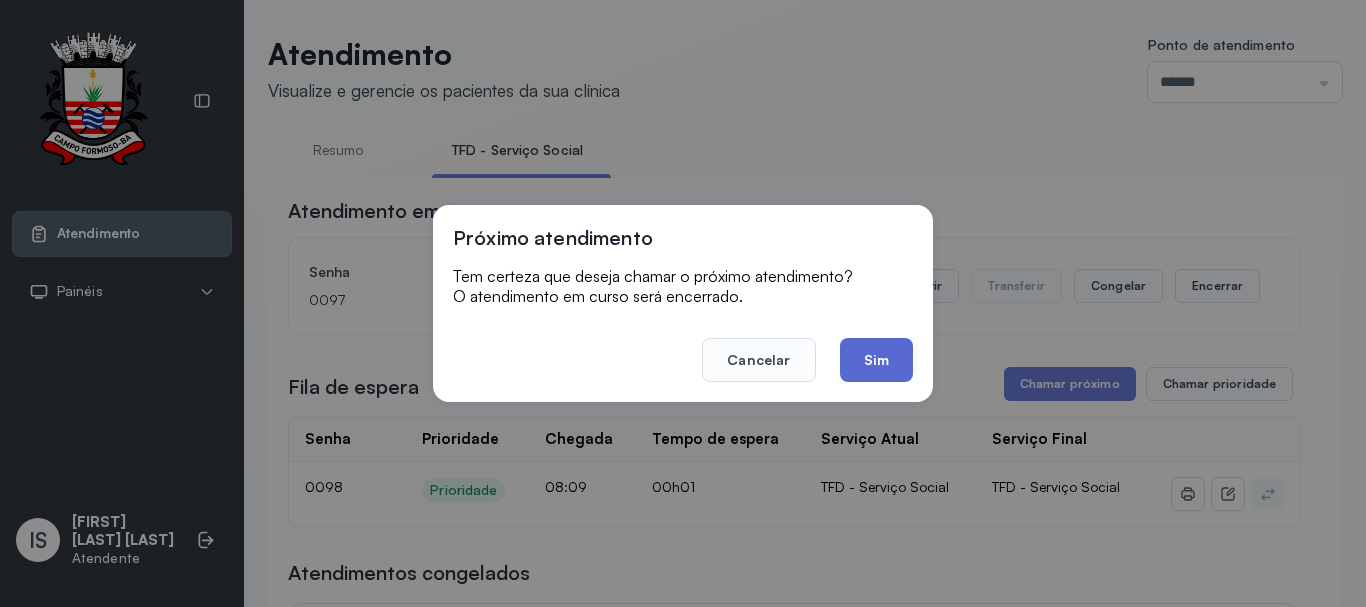 click on "Sim" 